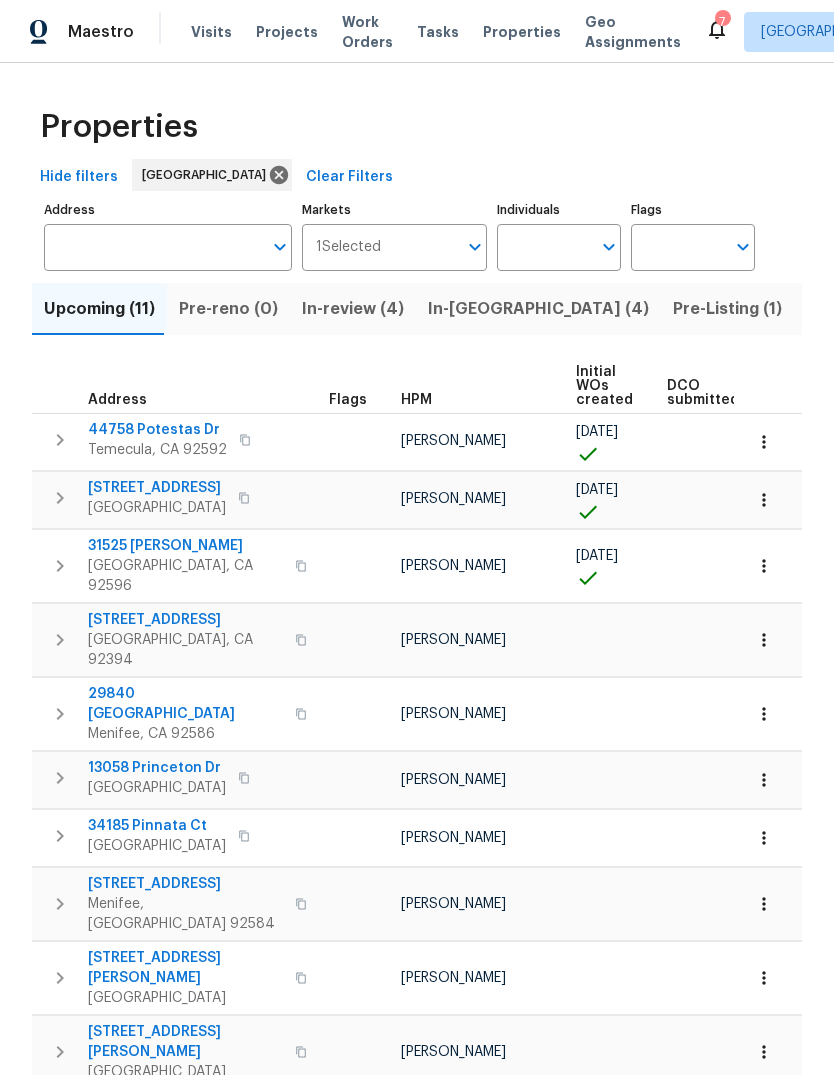 scroll, scrollTop: -2, scrollLeft: 0, axis: vertical 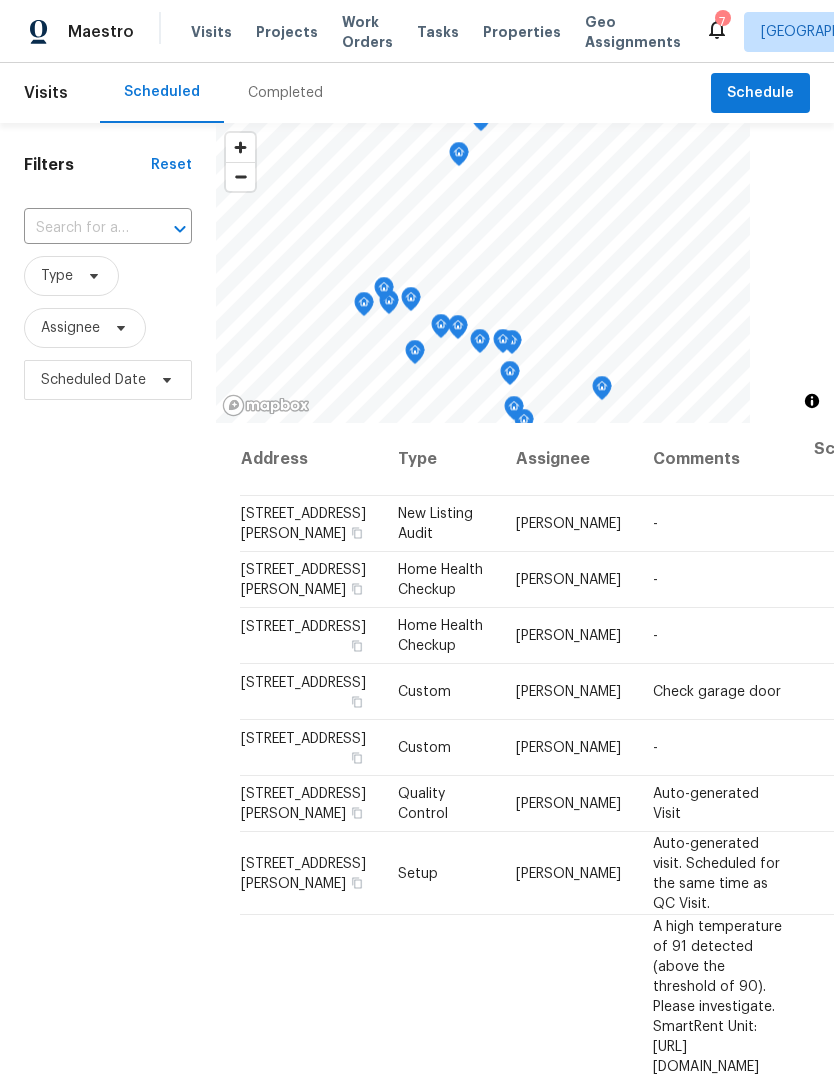 click on "Properties" at bounding box center (522, 32) 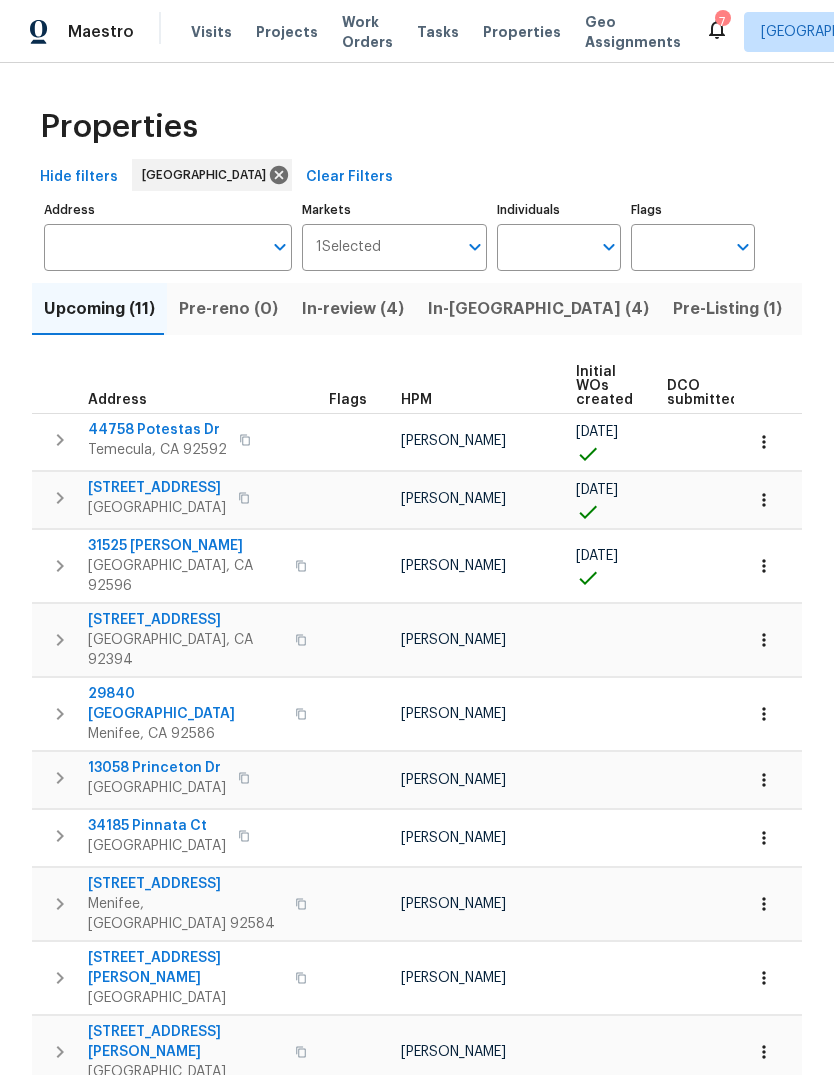 click on "Pre-Listing (1)" at bounding box center [727, 309] 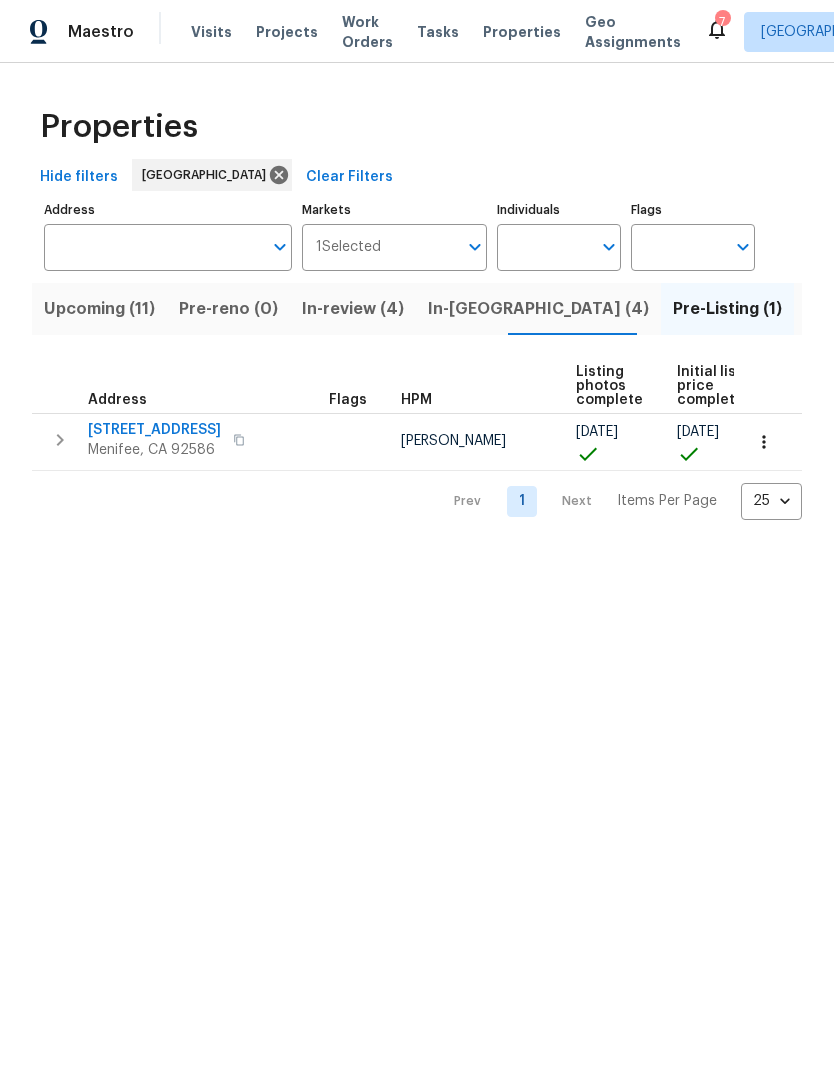 click on "Resale (14)" at bounding box center (960, 309) 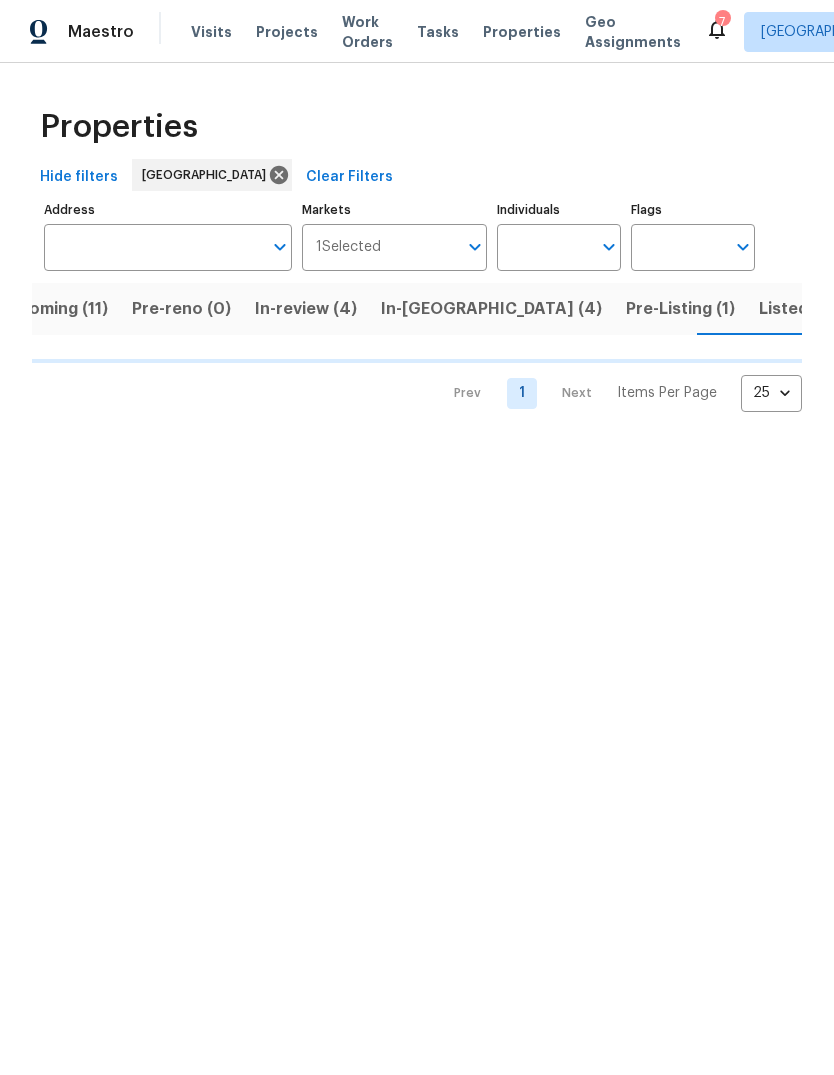 scroll, scrollTop: 0, scrollLeft: 48, axis: horizontal 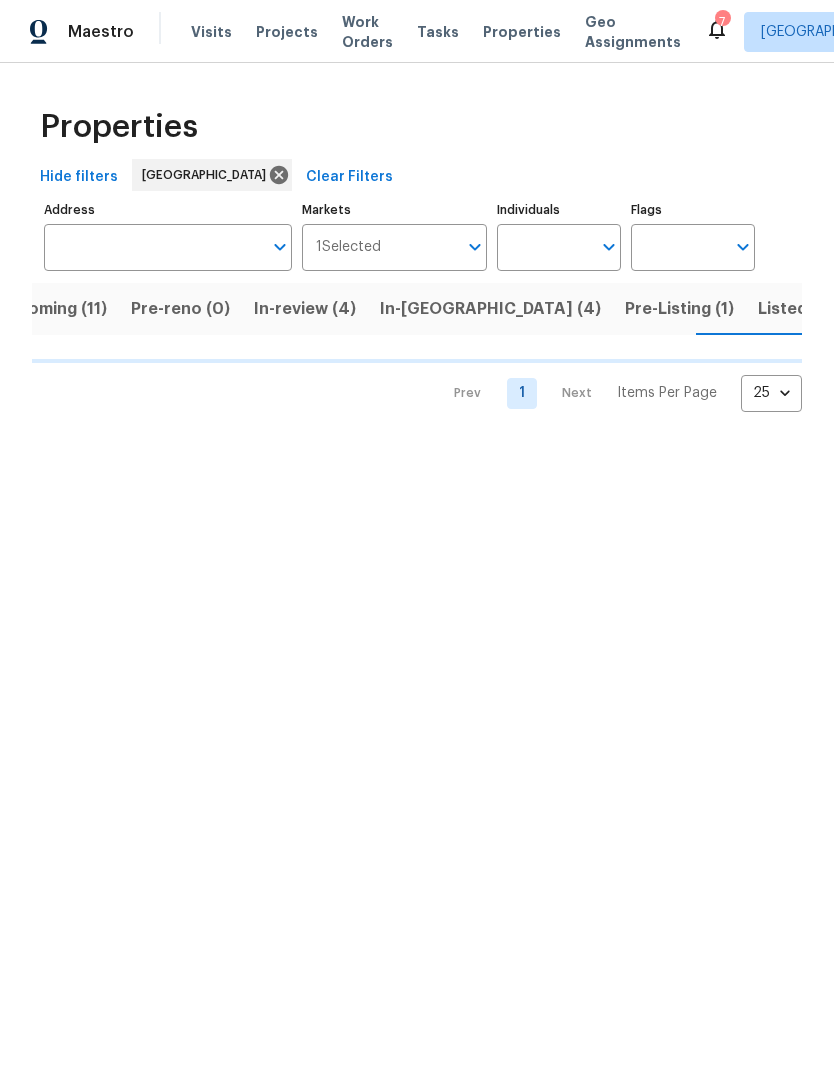 click on "Individuals" at bounding box center [544, 247] 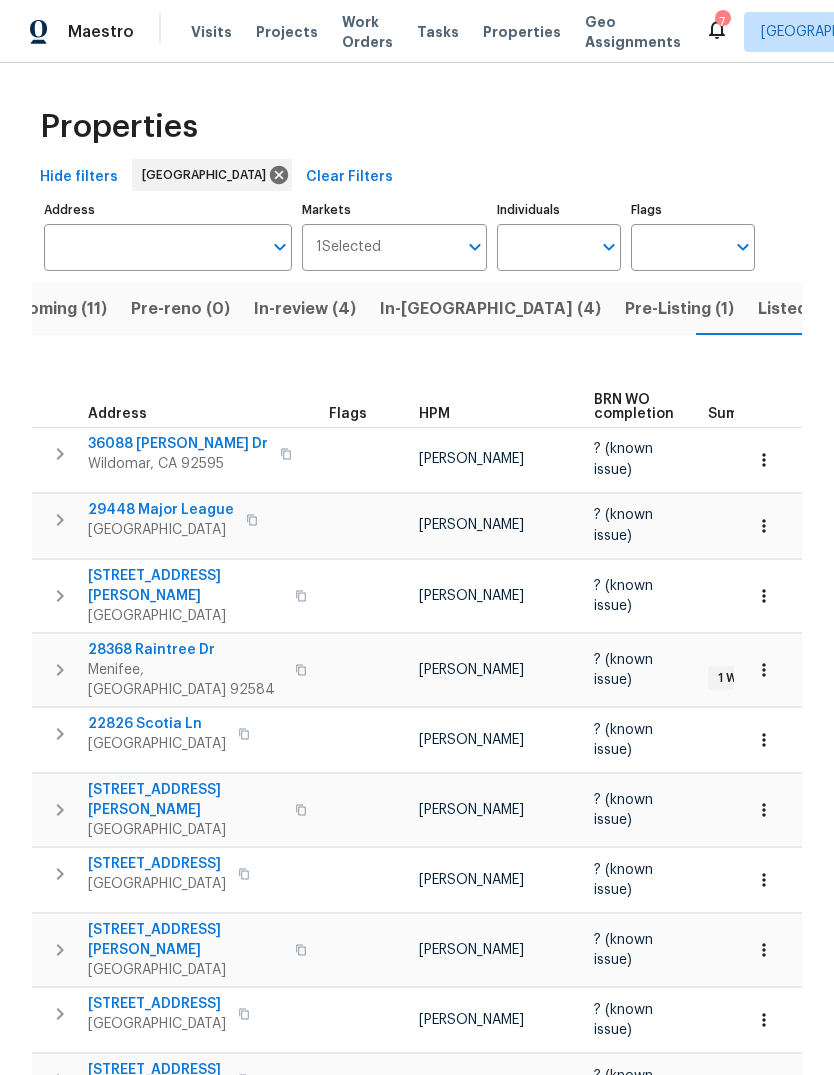 click on "Individuals" at bounding box center (544, 247) 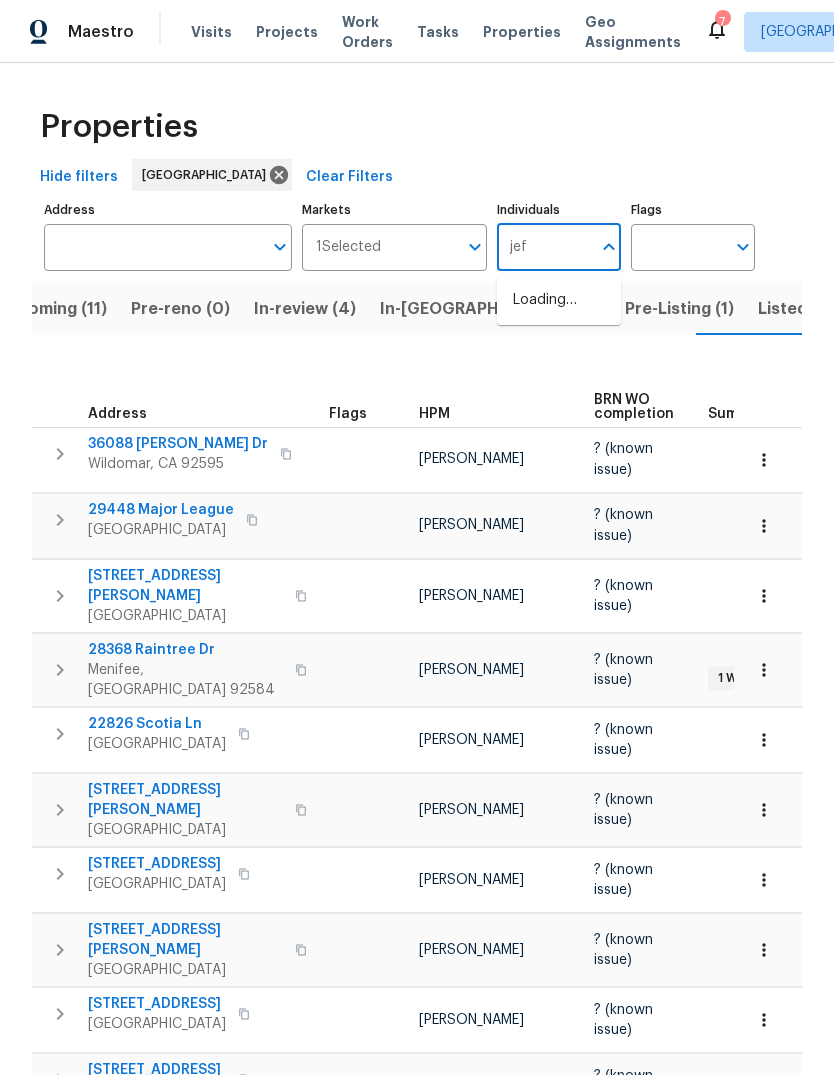 type on "jeff" 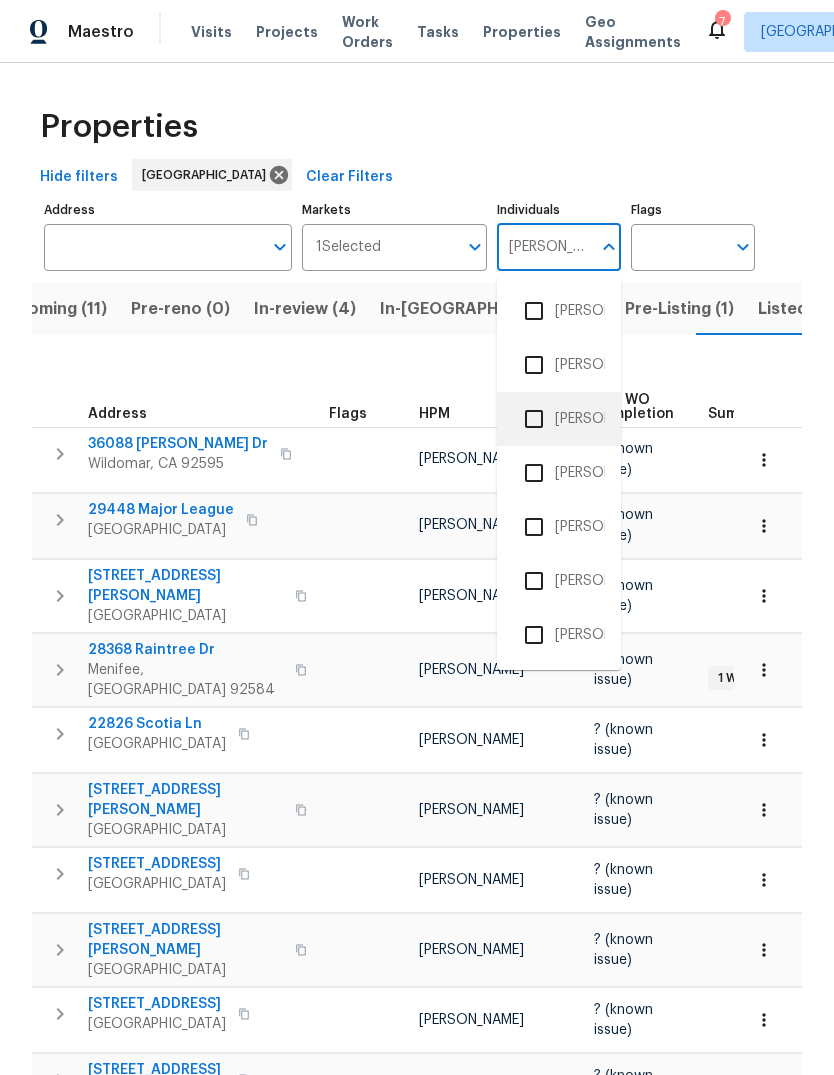 click on "[PERSON_NAME]" at bounding box center (559, 419) 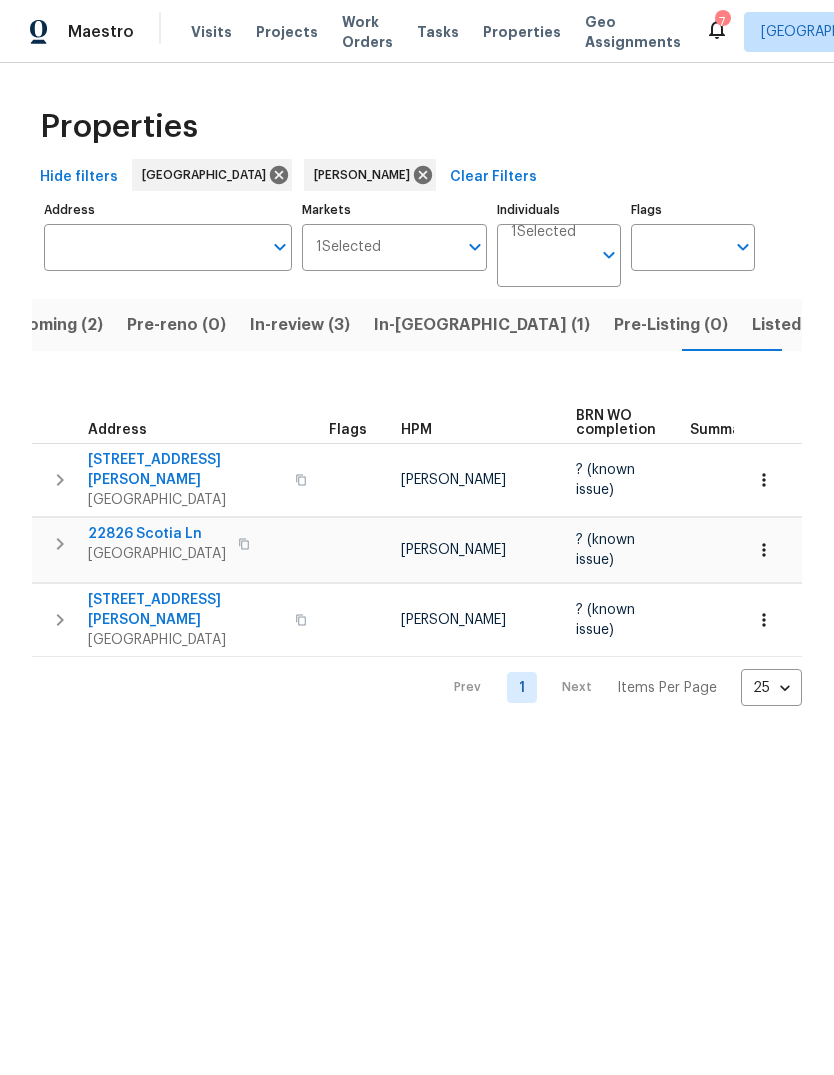 click on "Done (307)" at bounding box center [999, 325] 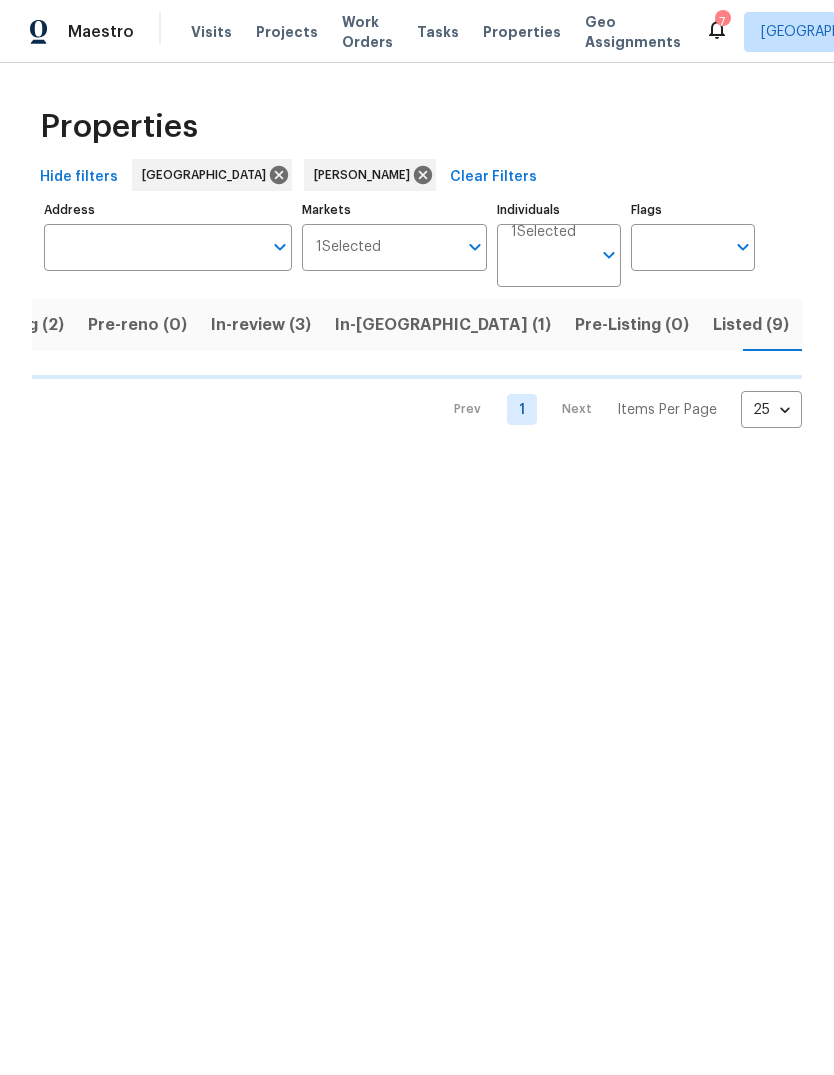 click on "Properties Hide filters Riverside Jeff Gandy Clear Filters Address Address Markets 1  Selected Markets Individuals 1  Selected Individuals Flags Flags Upcoming (2) Pre-reno (0) In-review (3) In-reno (1) Pre-Listing (0) Listed (9) Resale (3) Done (307) Unknown (0) Prev 1 Next Items Per Page 25 25 ​" at bounding box center (417, 261) 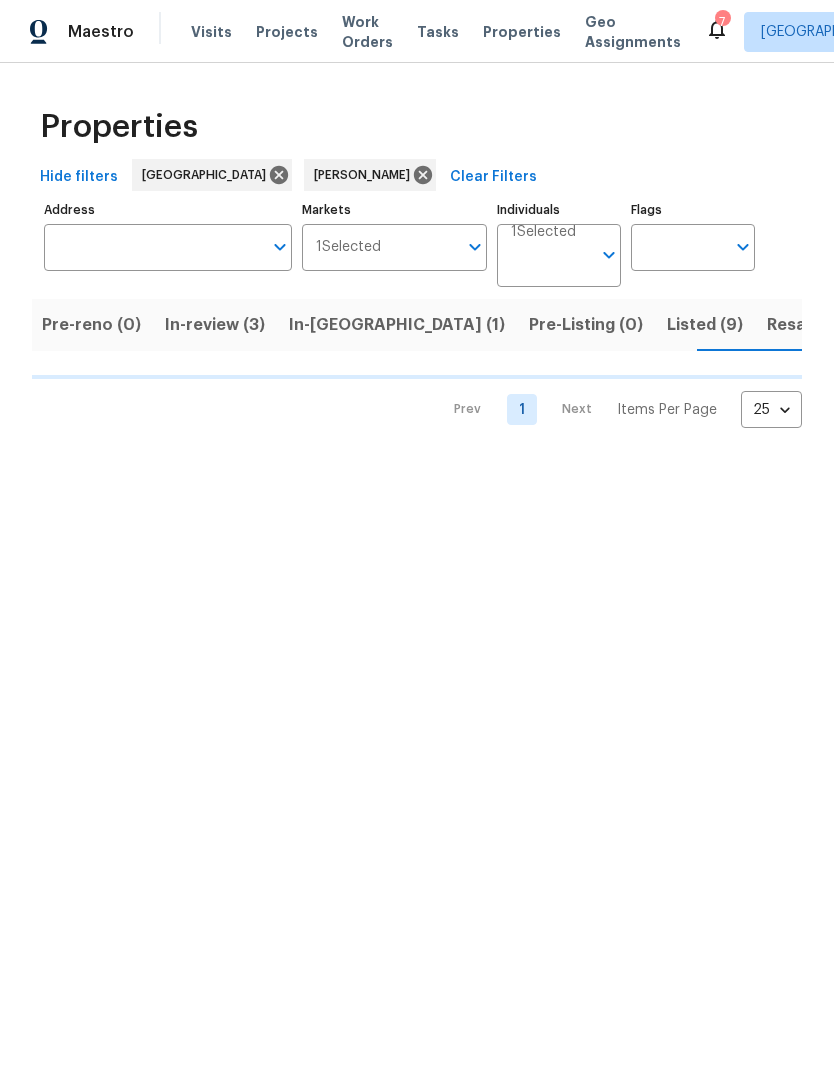 scroll, scrollTop: 0, scrollLeft: 137, axis: horizontal 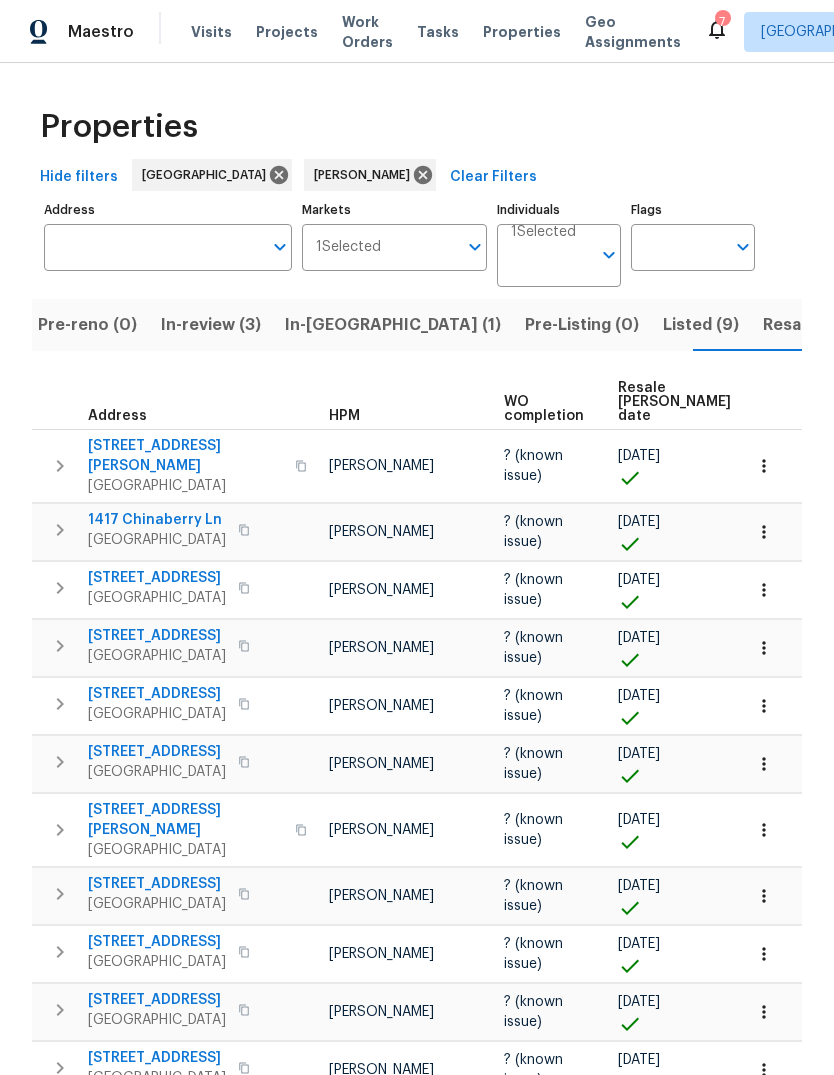 click on "Resale (3)" at bounding box center [802, 325] 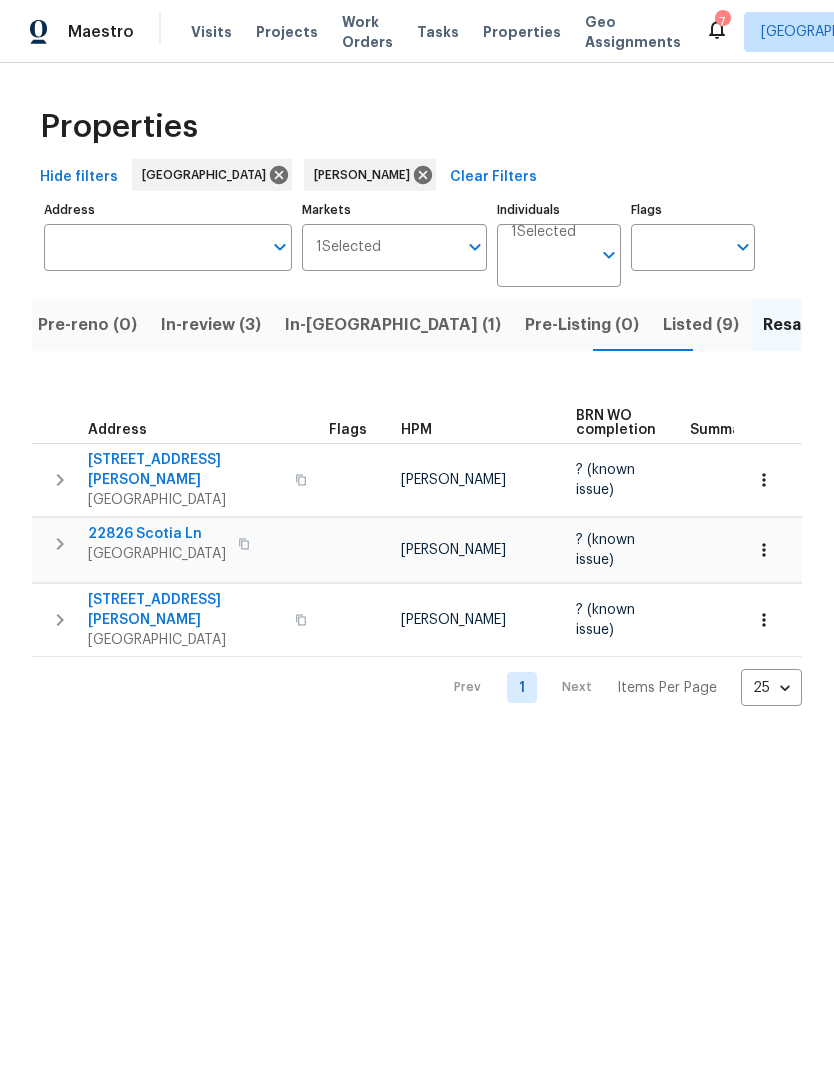 scroll, scrollTop: 0, scrollLeft: 0, axis: both 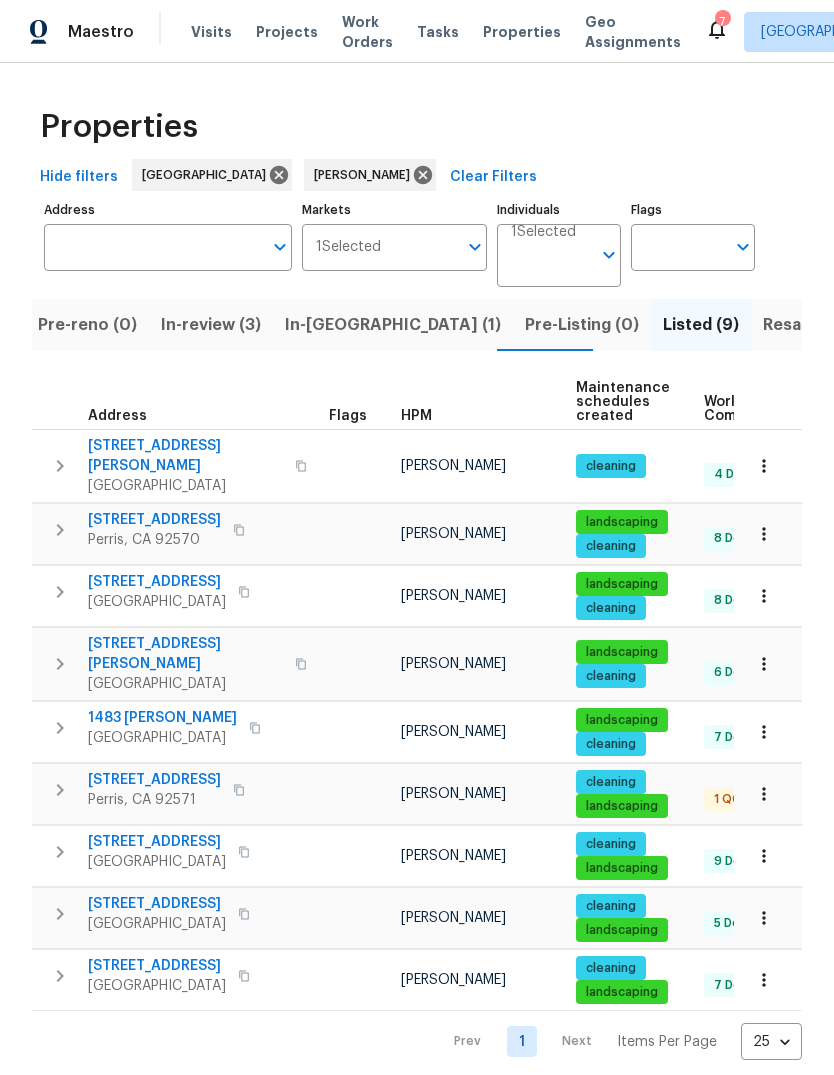click on "Projects" at bounding box center [287, 32] 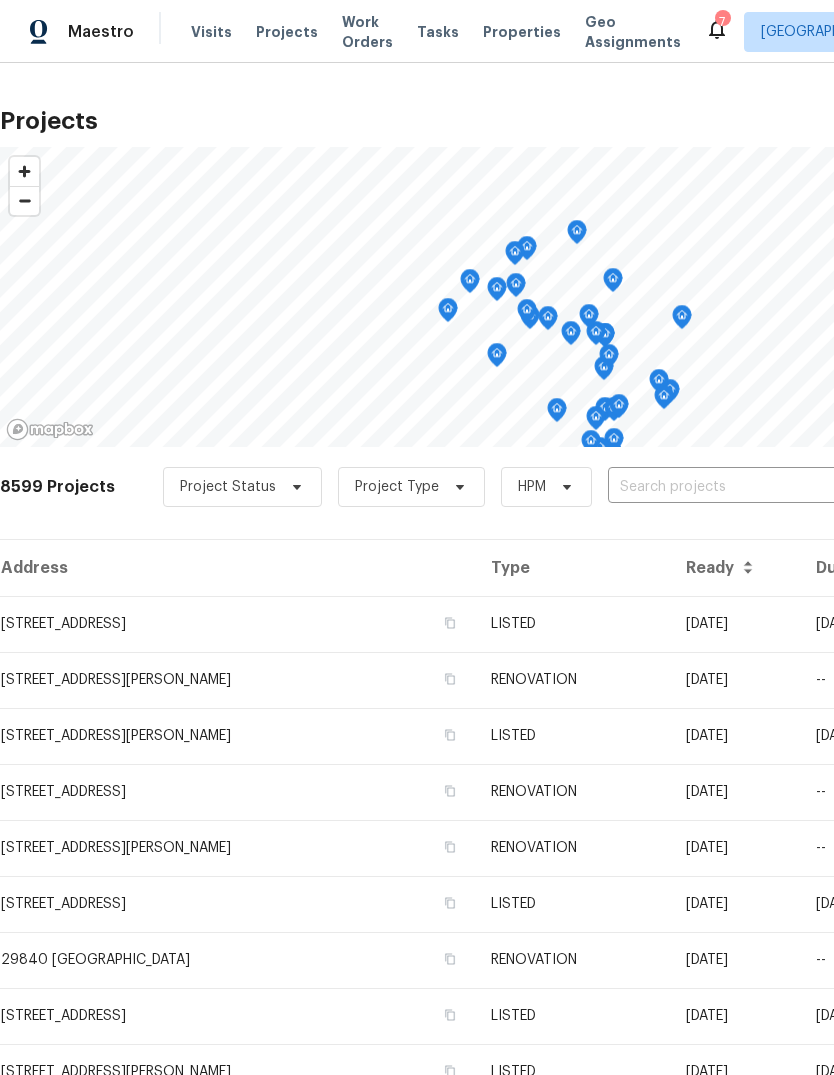 click at bounding box center [722, 487] 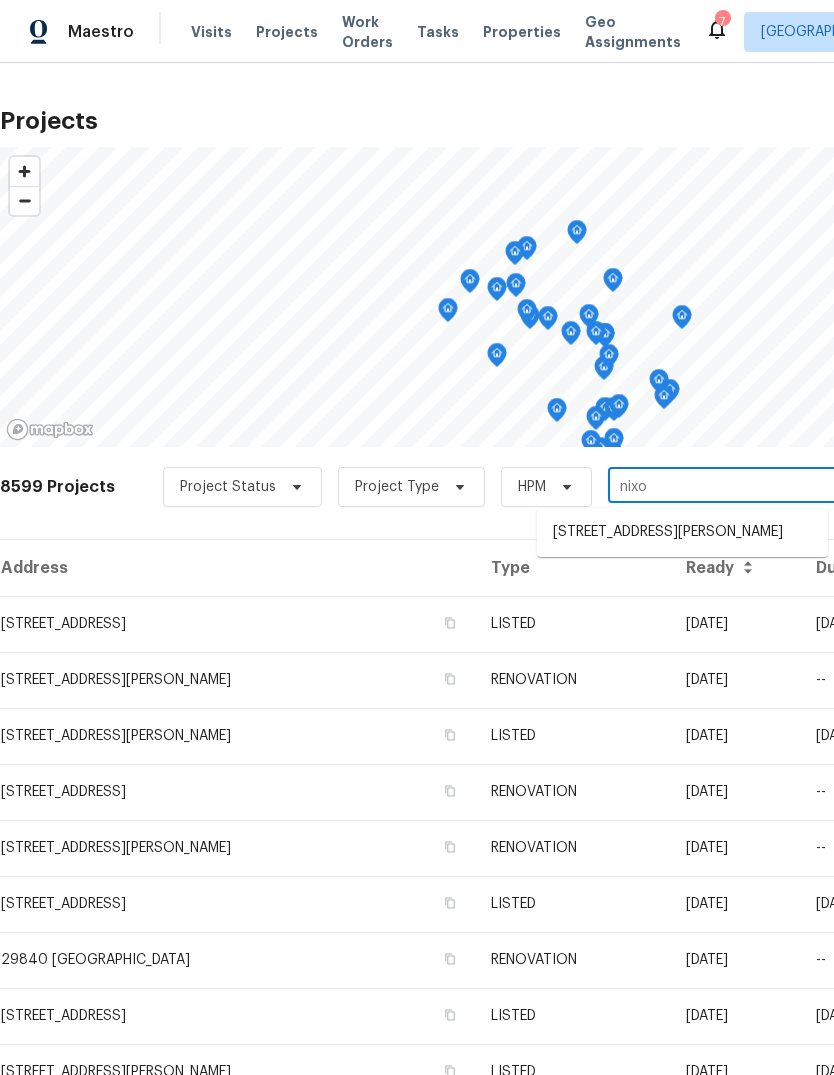 type on "nixon" 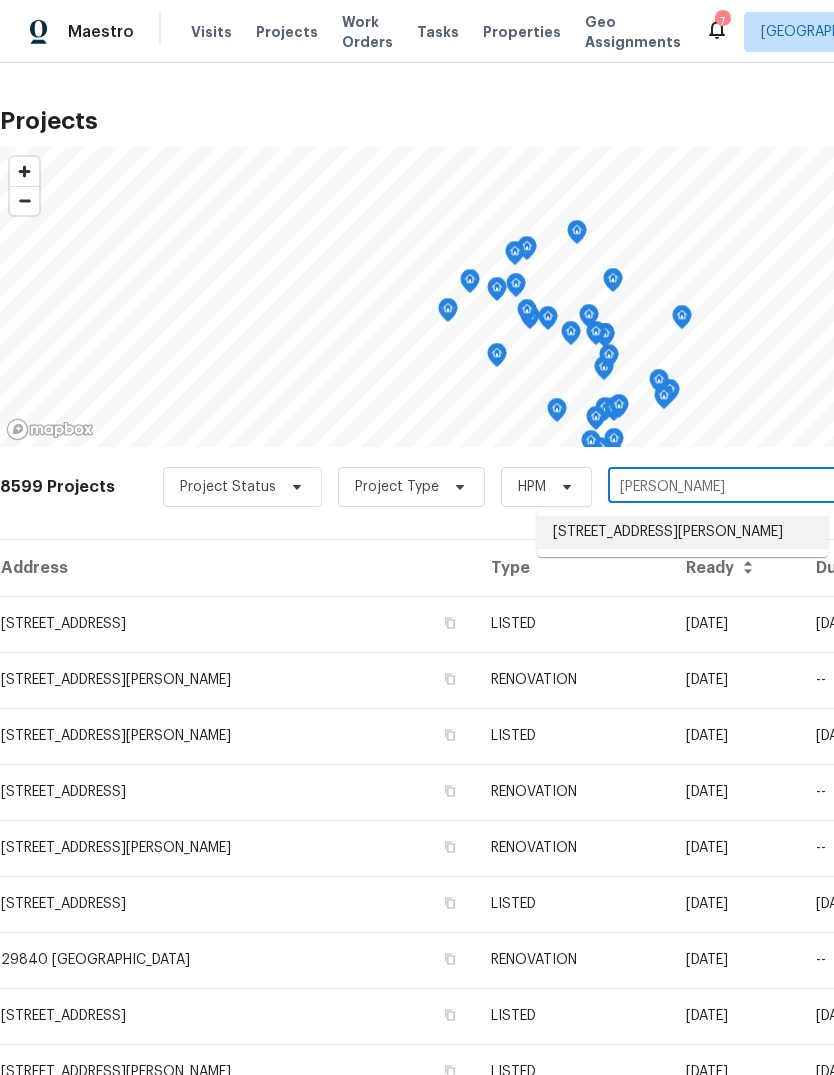 click on "7274 Nixon Dr, Riverside, CA 92504" at bounding box center [682, 532] 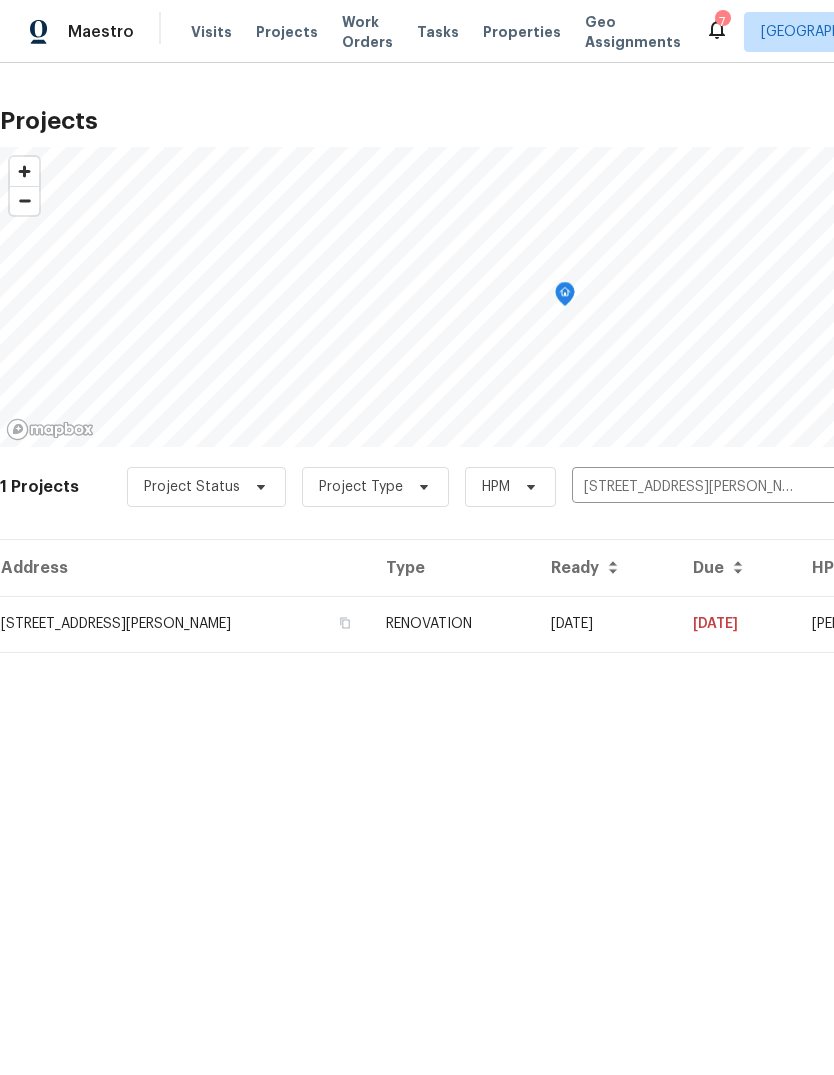 click on "RENOVATION" at bounding box center (452, 624) 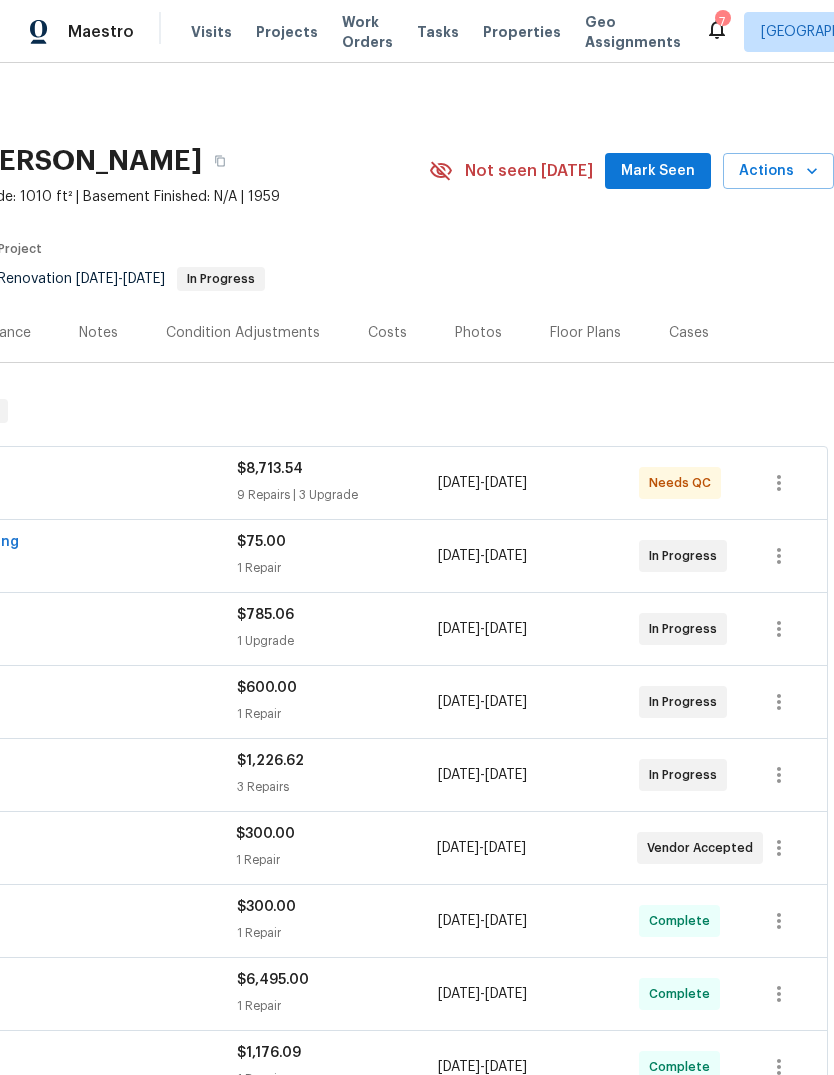 scroll, scrollTop: 0, scrollLeft: 296, axis: horizontal 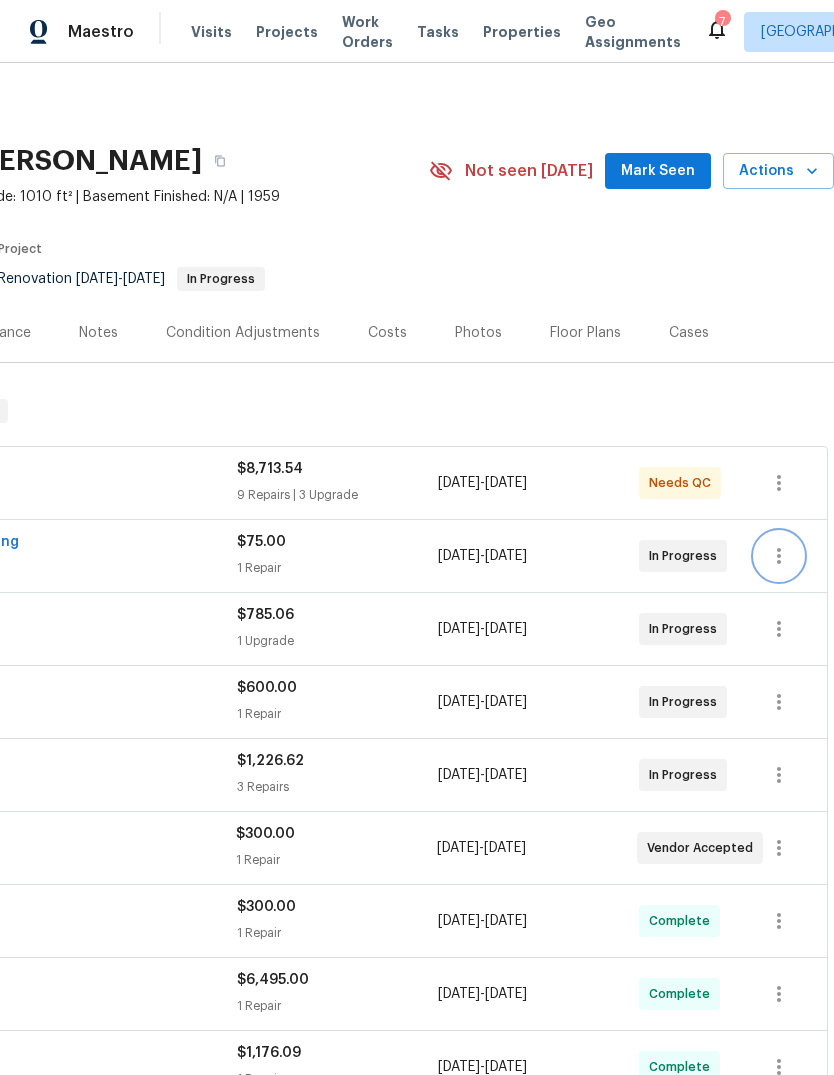 click 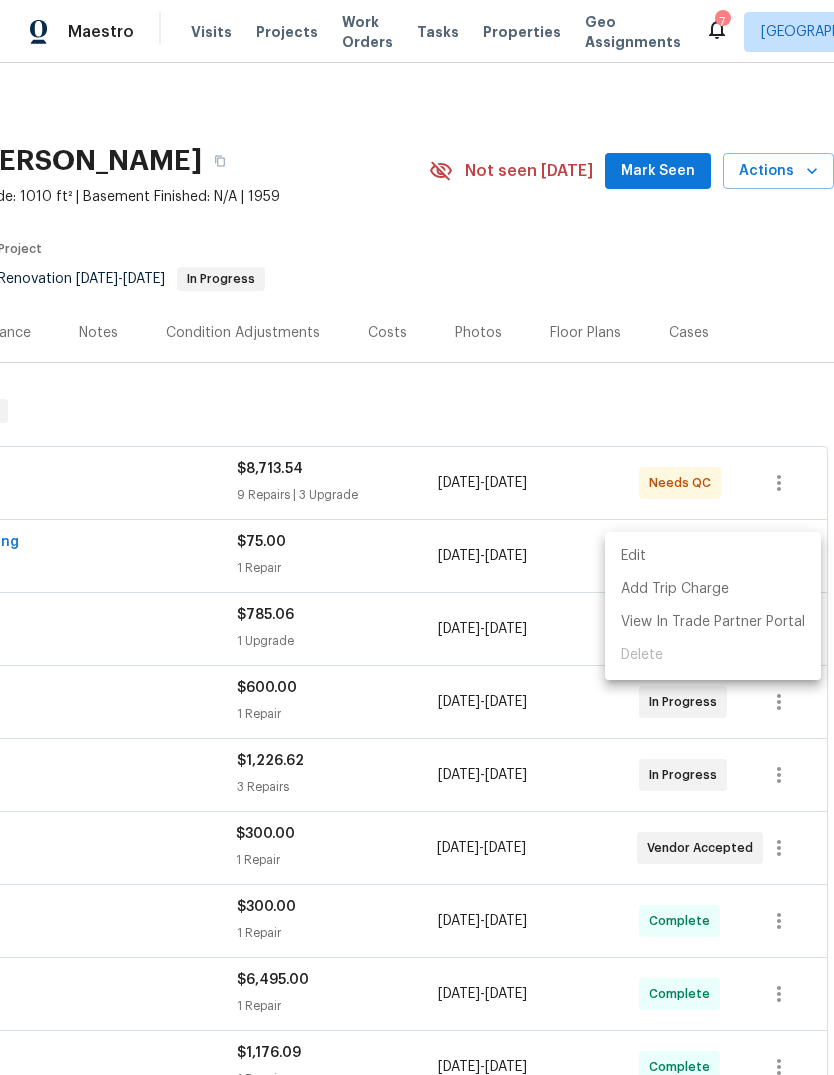 click on "Edit Add Trip Charge View In Trade Partner Portal Delete" at bounding box center (713, 606) 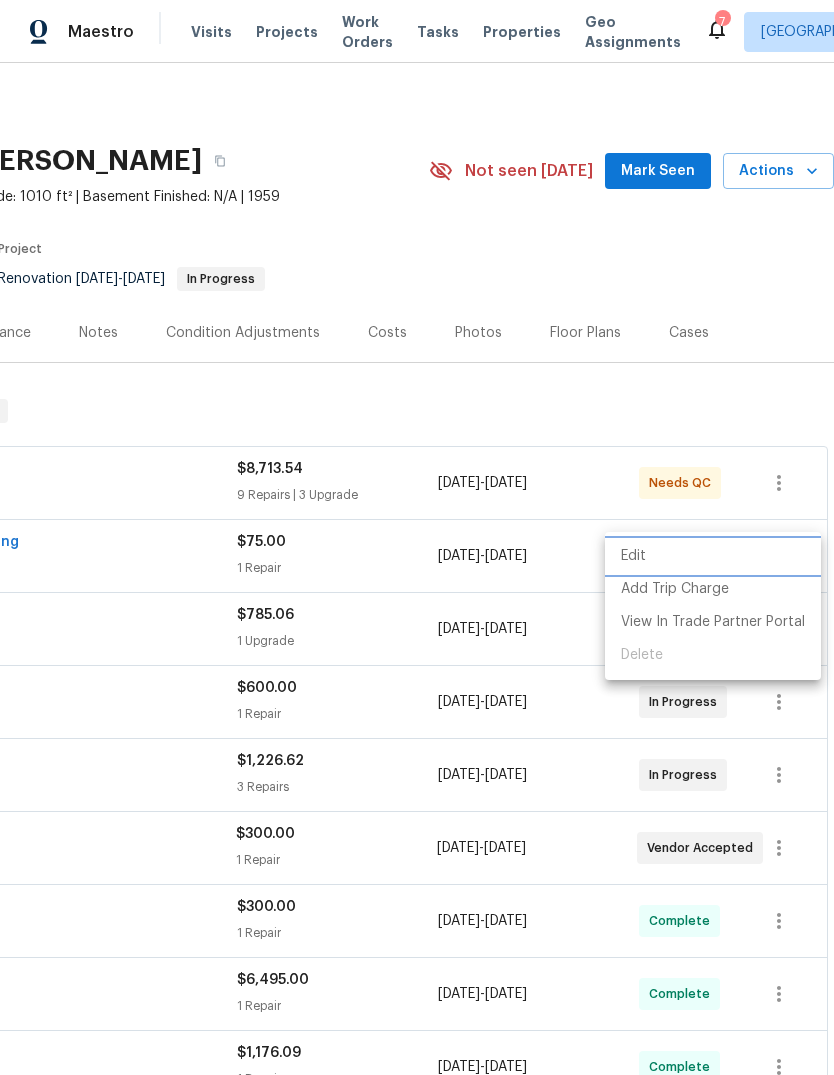 click on "Edit" at bounding box center (713, 556) 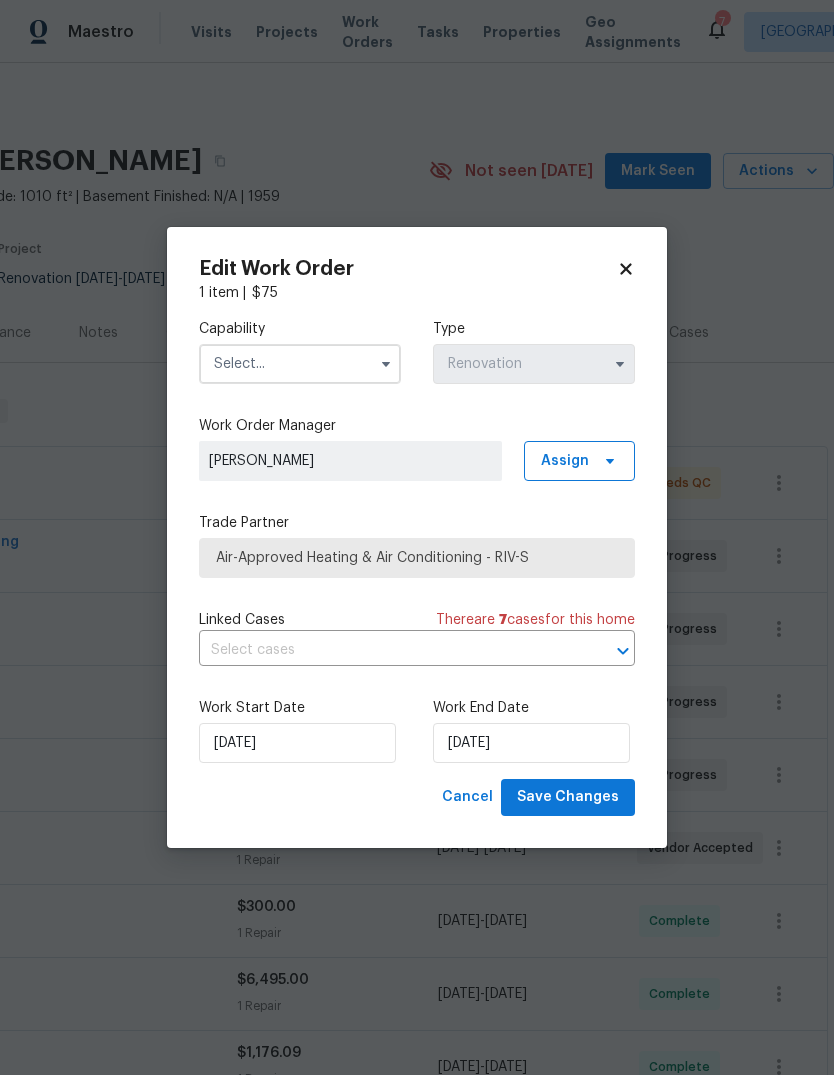 click 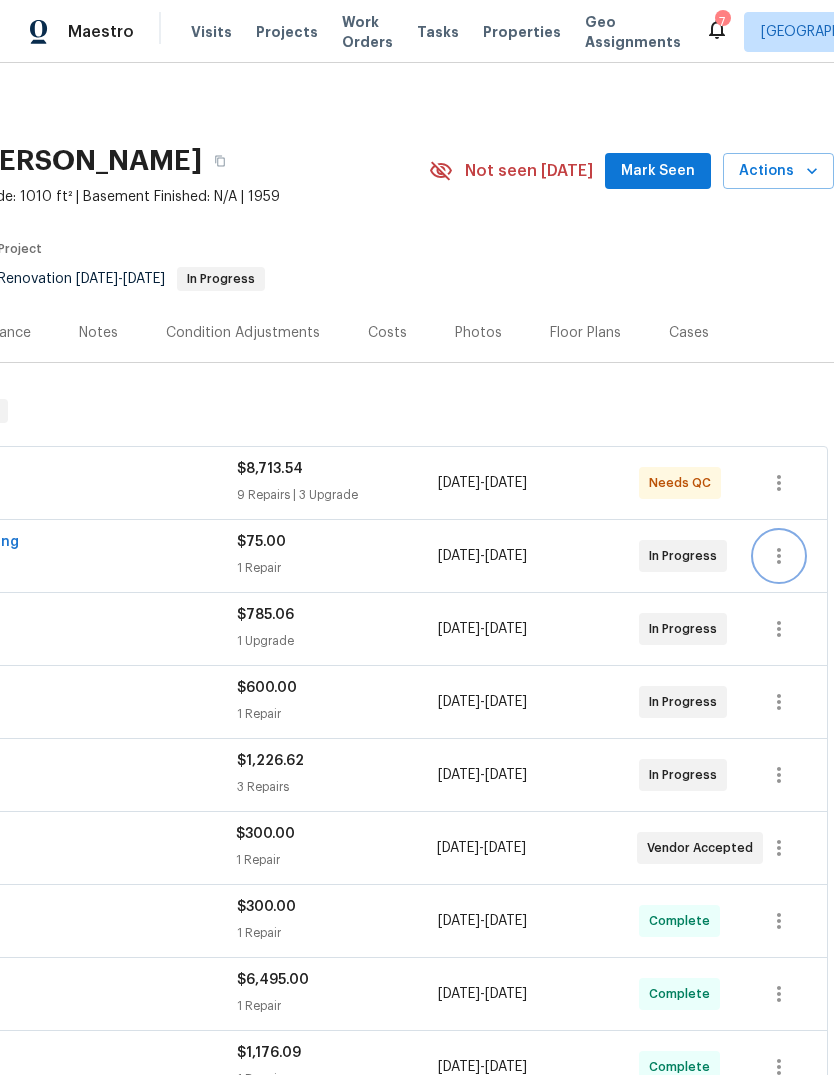 click 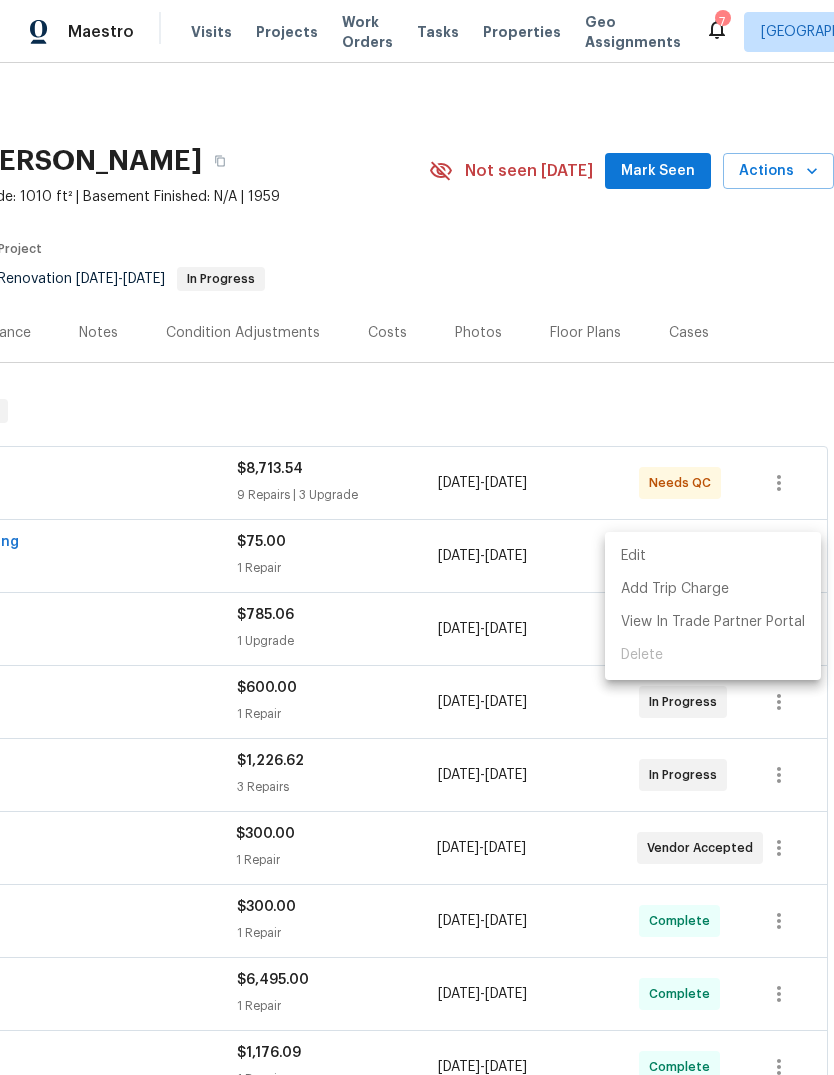 click on "Edit" at bounding box center [713, 556] 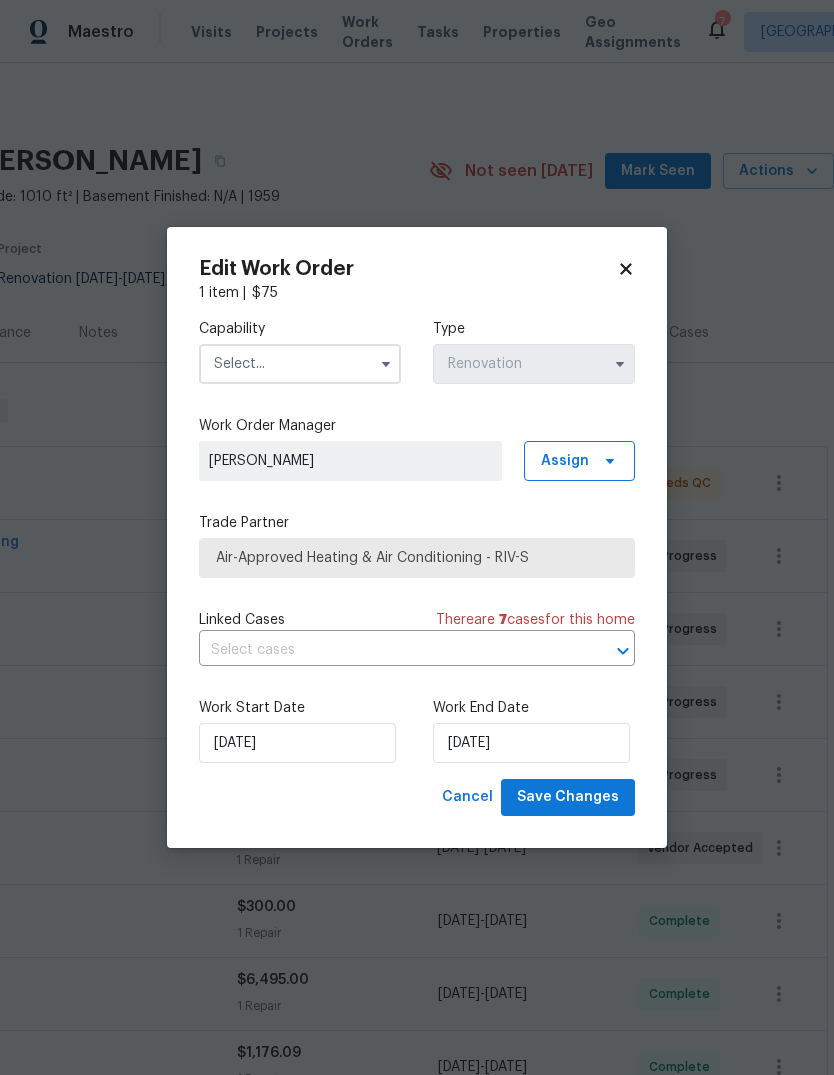 click at bounding box center (300, 364) 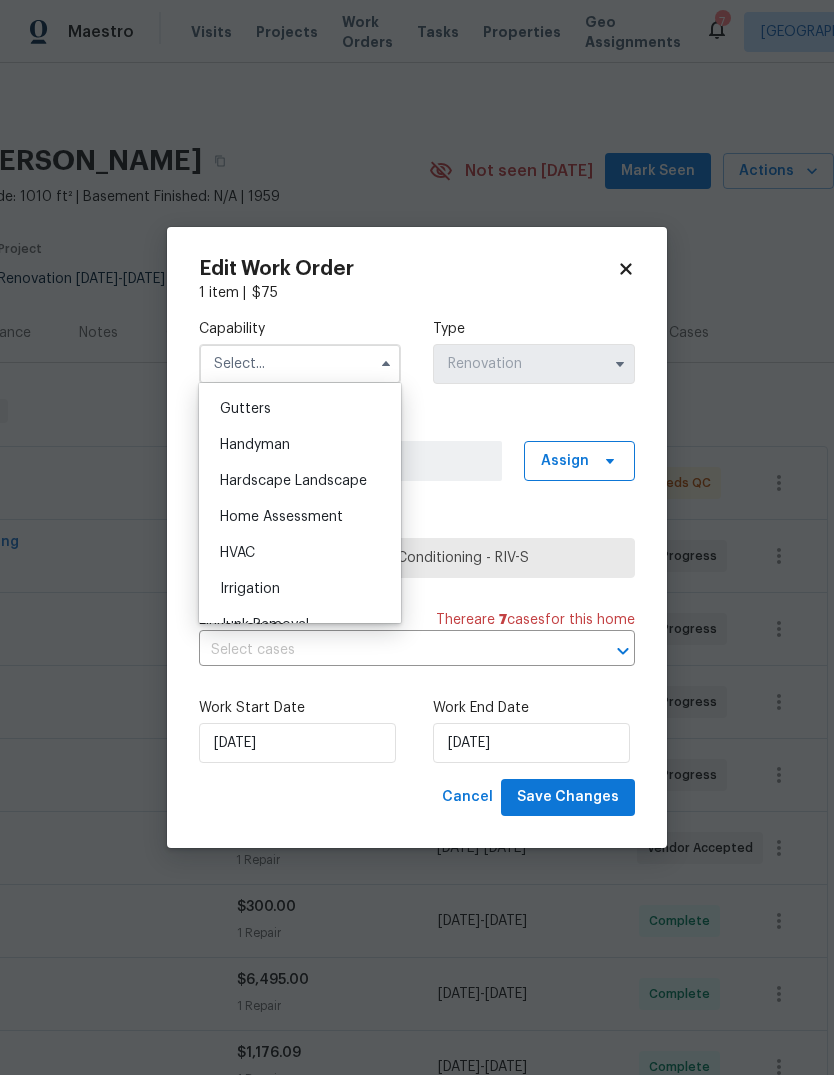 scroll, scrollTop: 1064, scrollLeft: 0, axis: vertical 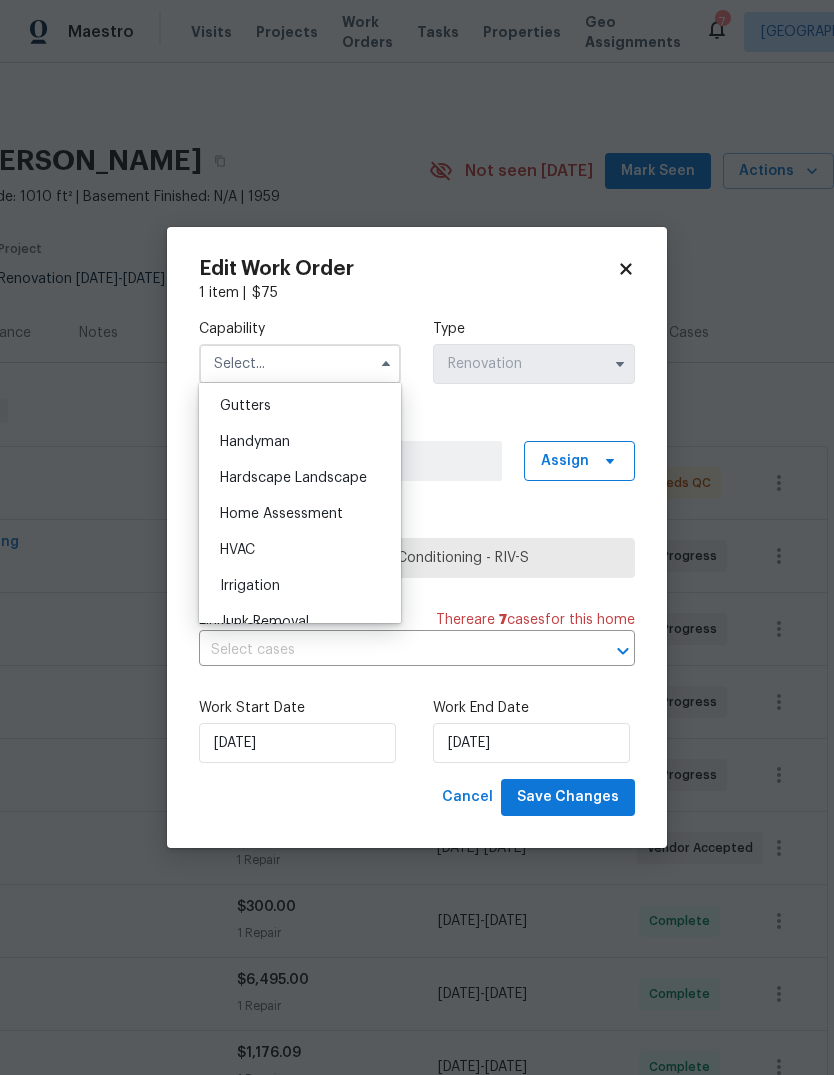 click on "HVAC" at bounding box center (237, 550) 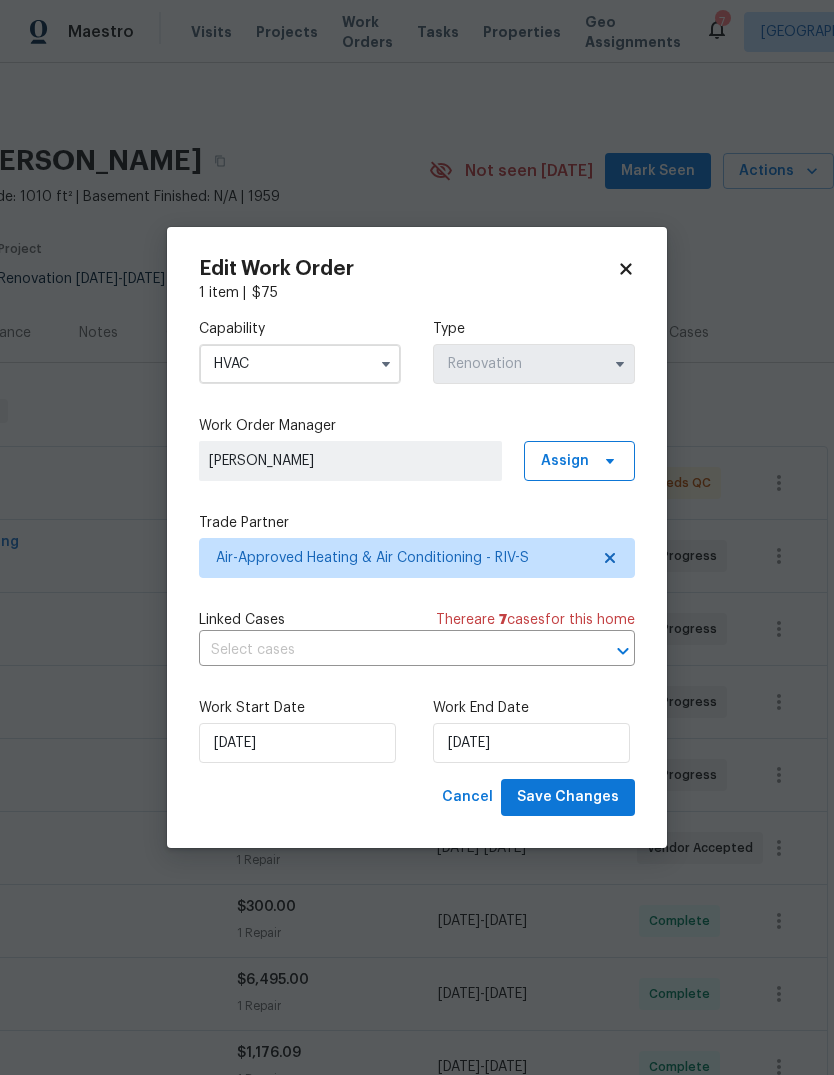 type on "HVAC" 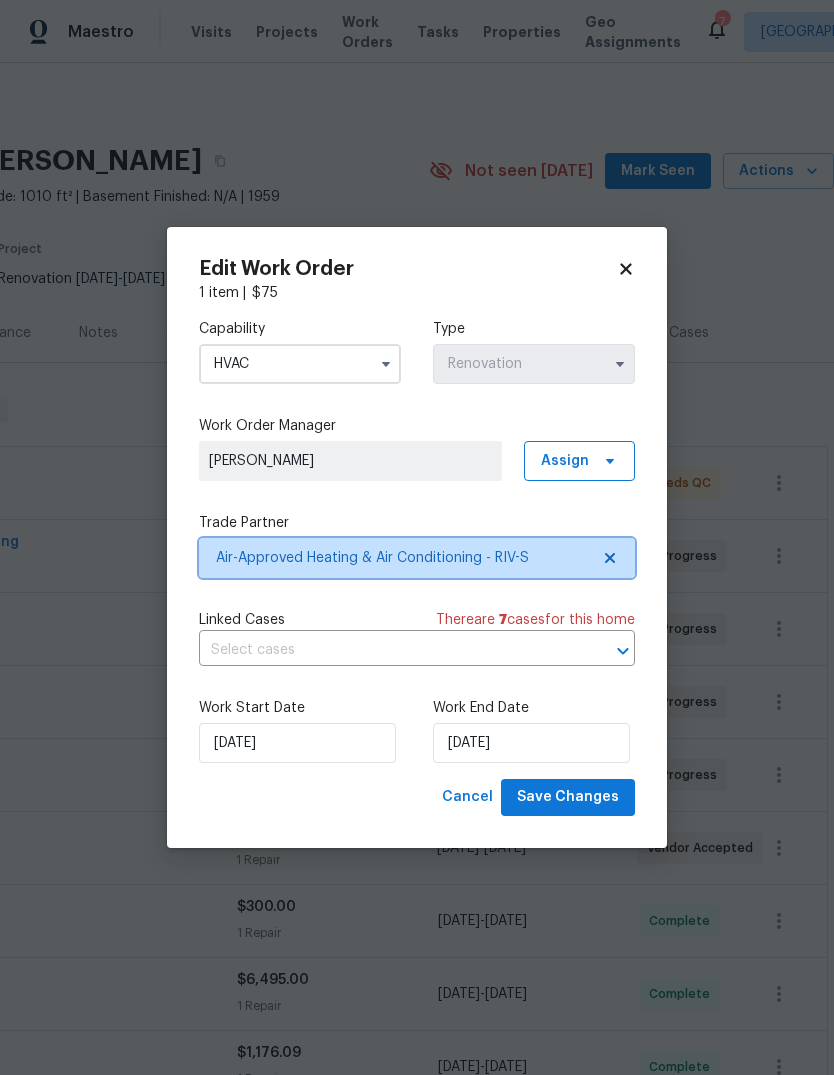 click on "Air-Approved Heating & Air Conditioning - RIV-S" at bounding box center [402, 558] 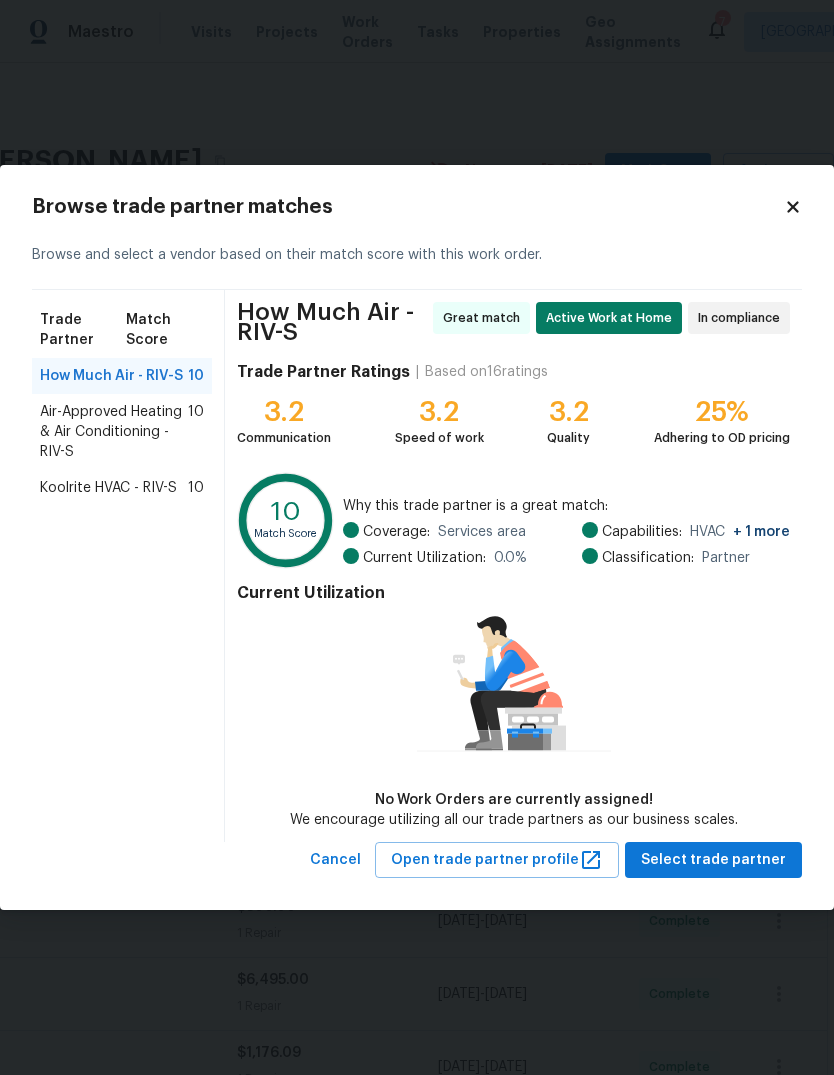 click on "Koolrite HVAC - RIV-S" at bounding box center [108, 488] 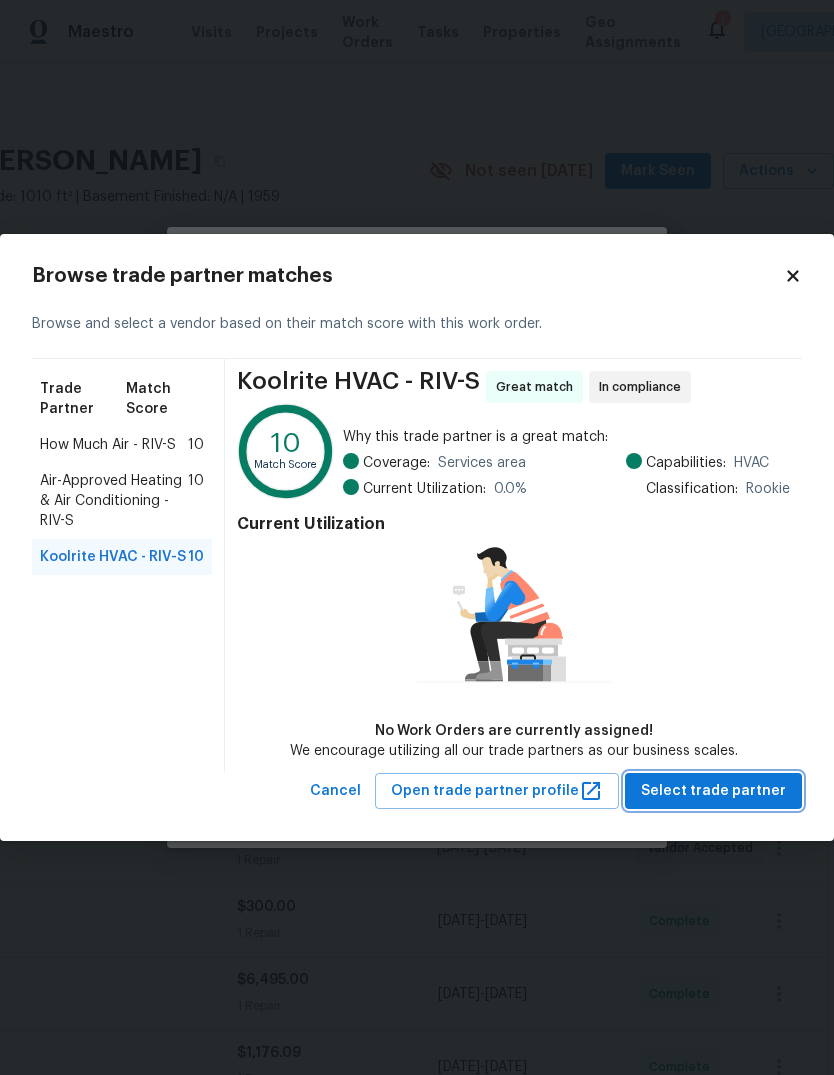 click on "Select trade partner" at bounding box center (713, 791) 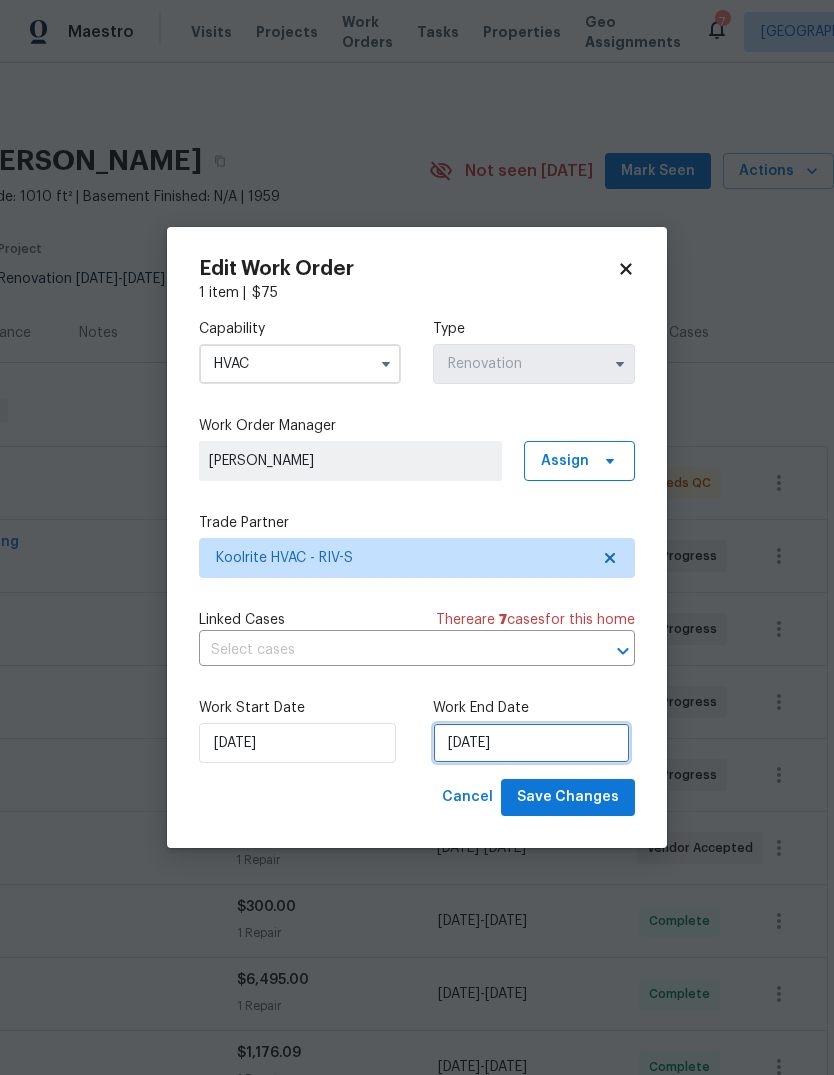 click on "7/11/2025" at bounding box center [531, 743] 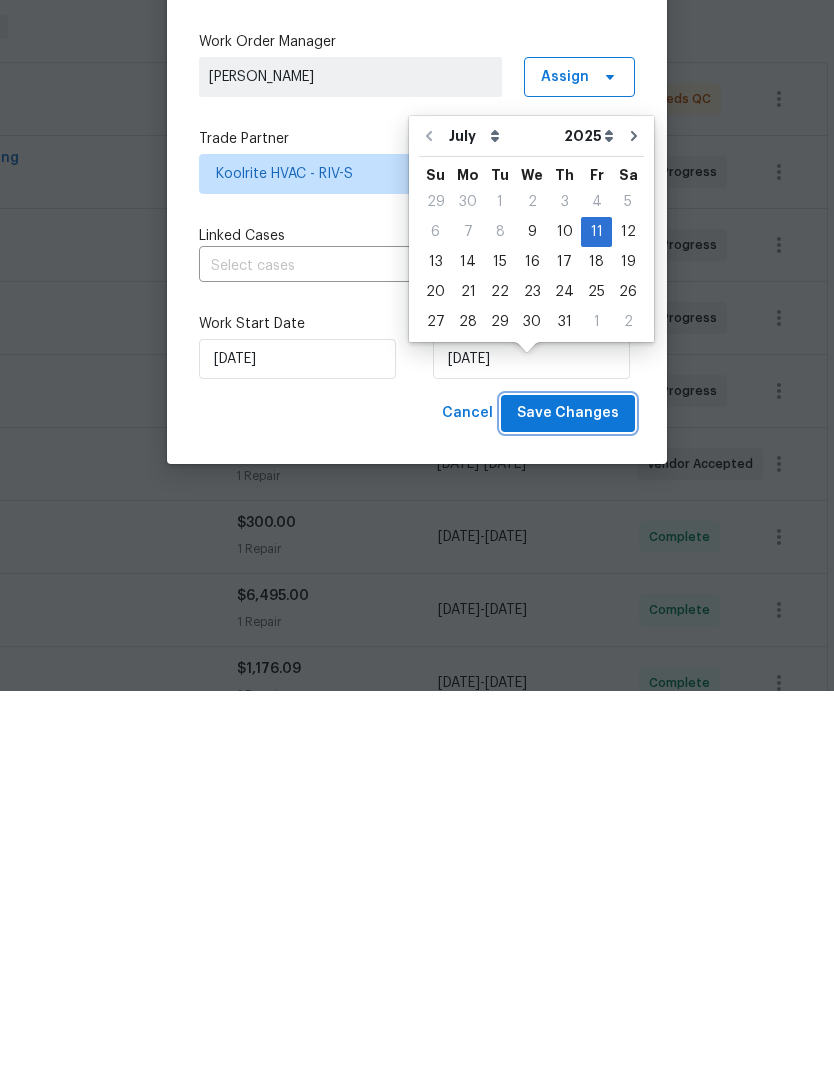 click on "Save Changes" at bounding box center (568, 797) 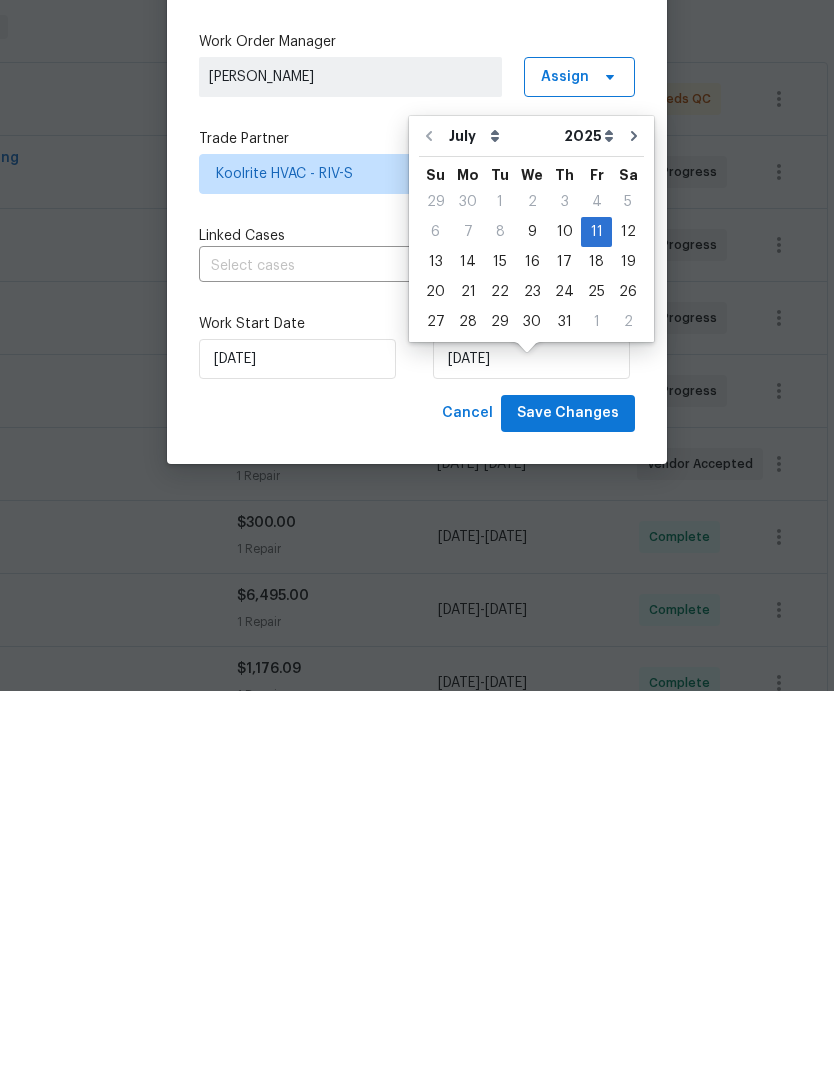 scroll, scrollTop: 75, scrollLeft: 0, axis: vertical 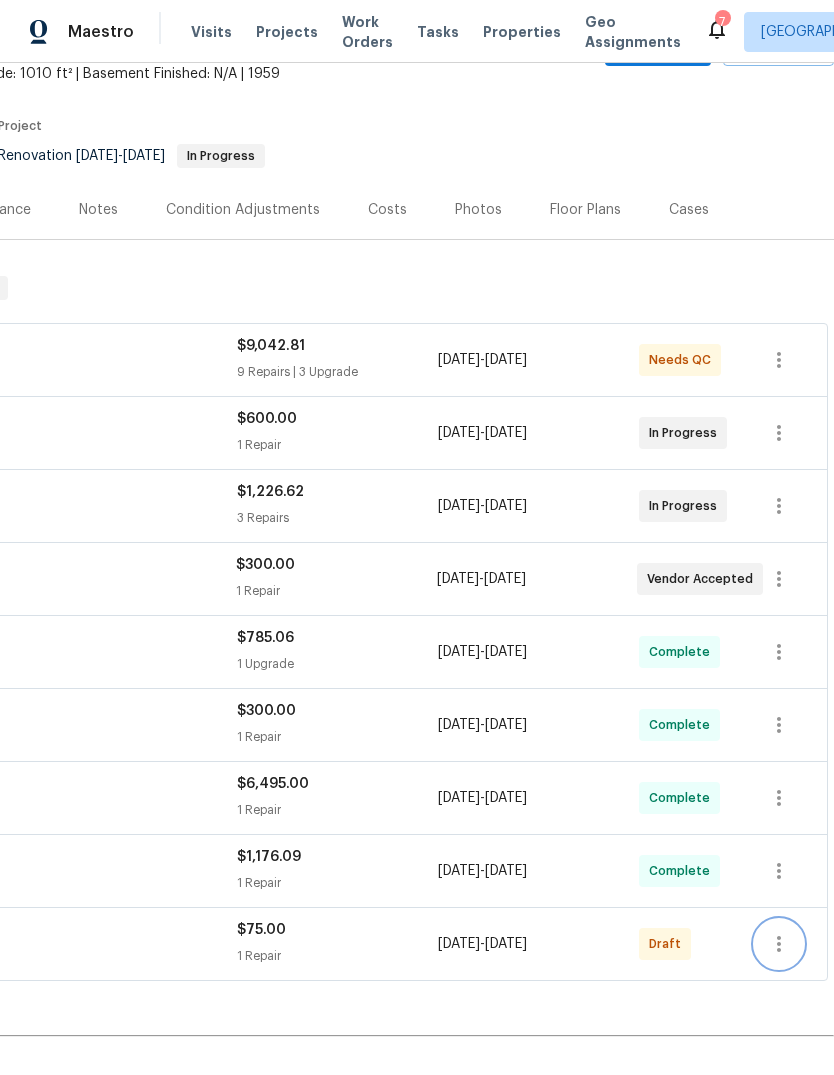 click 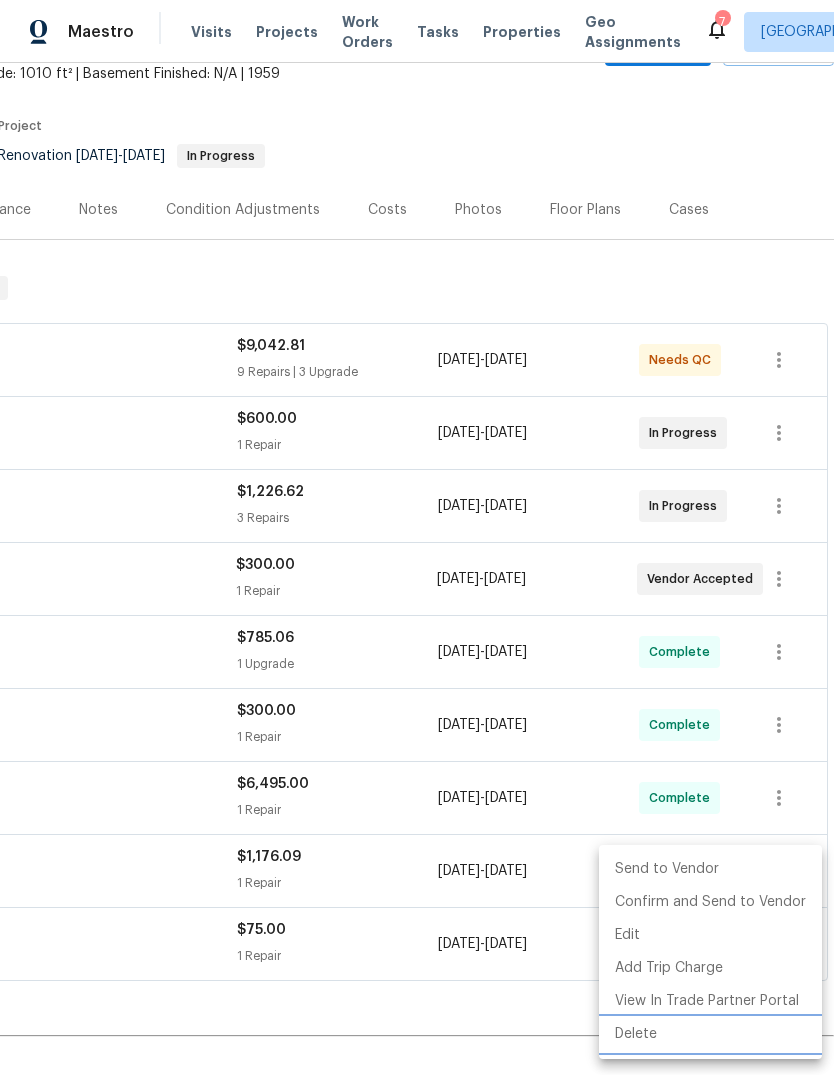 click on "Delete" at bounding box center [710, 1034] 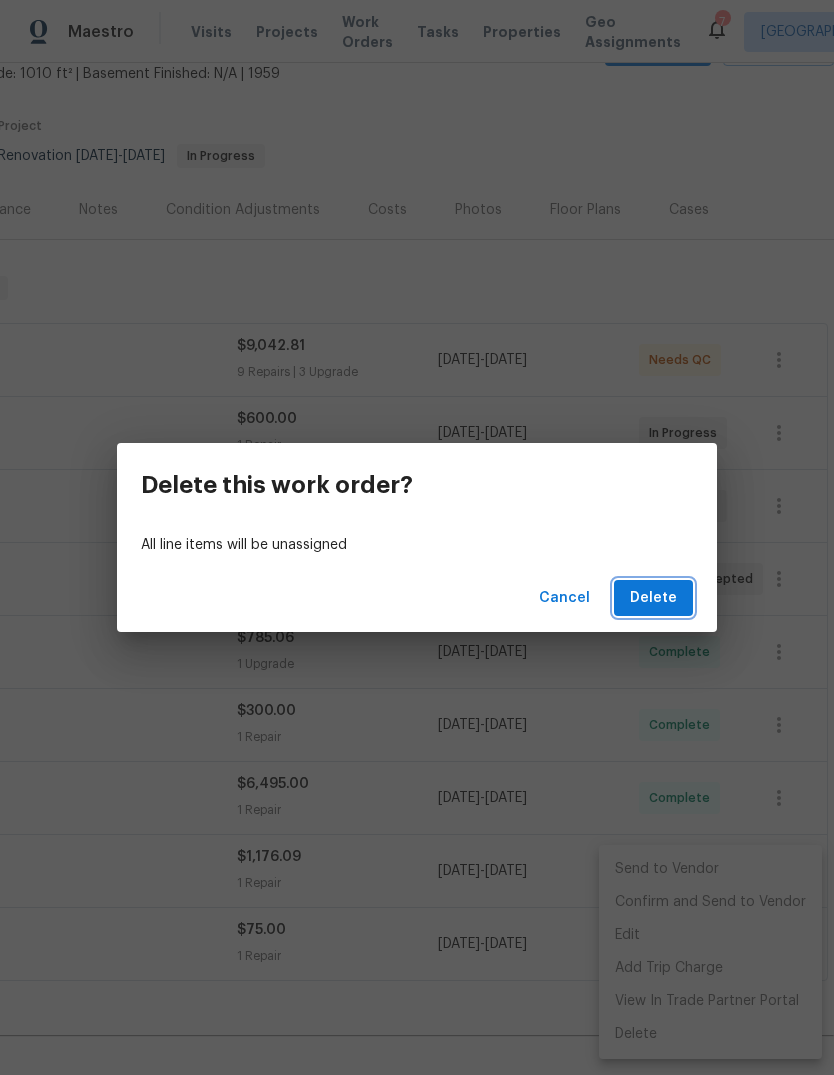 click on "Delete" at bounding box center (653, 598) 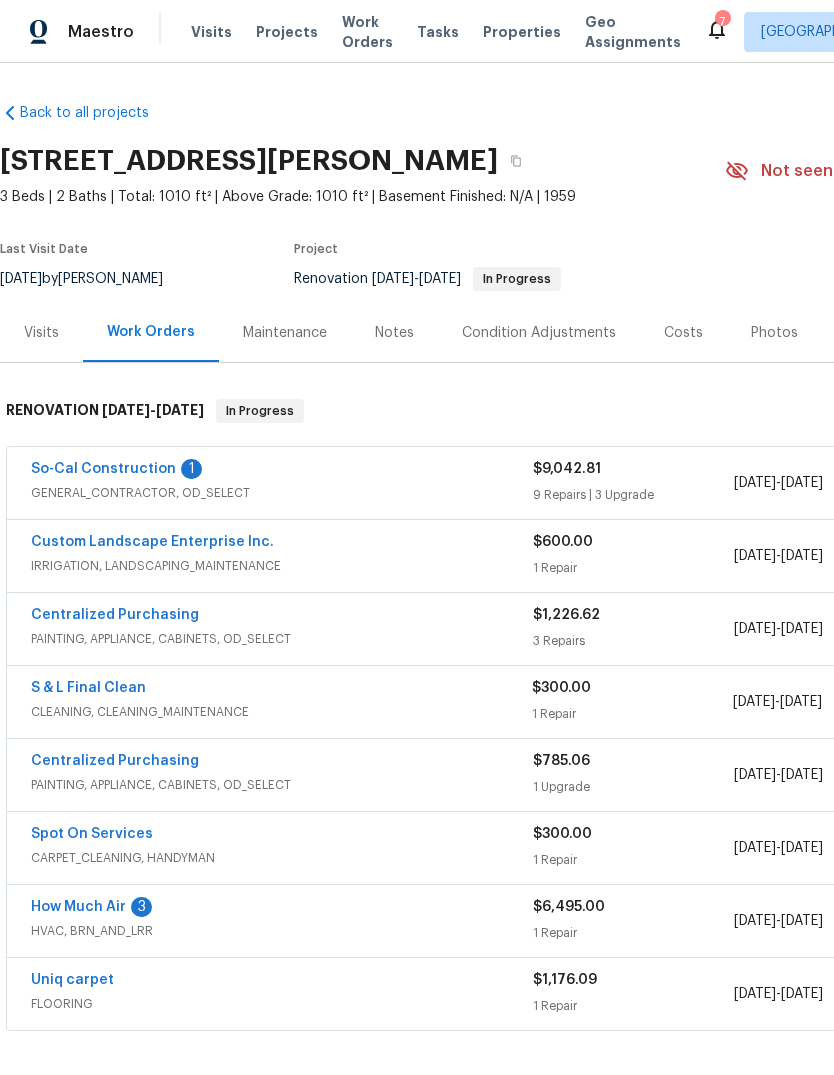 scroll, scrollTop: 0, scrollLeft: 0, axis: both 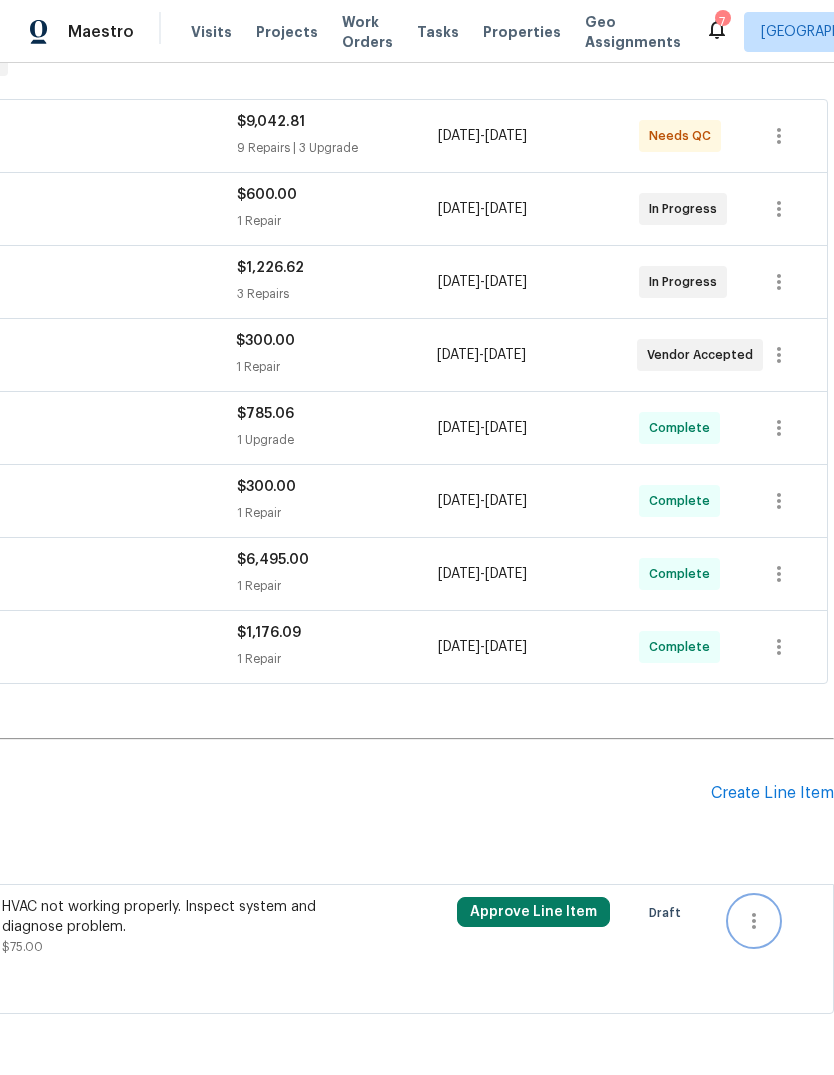 click 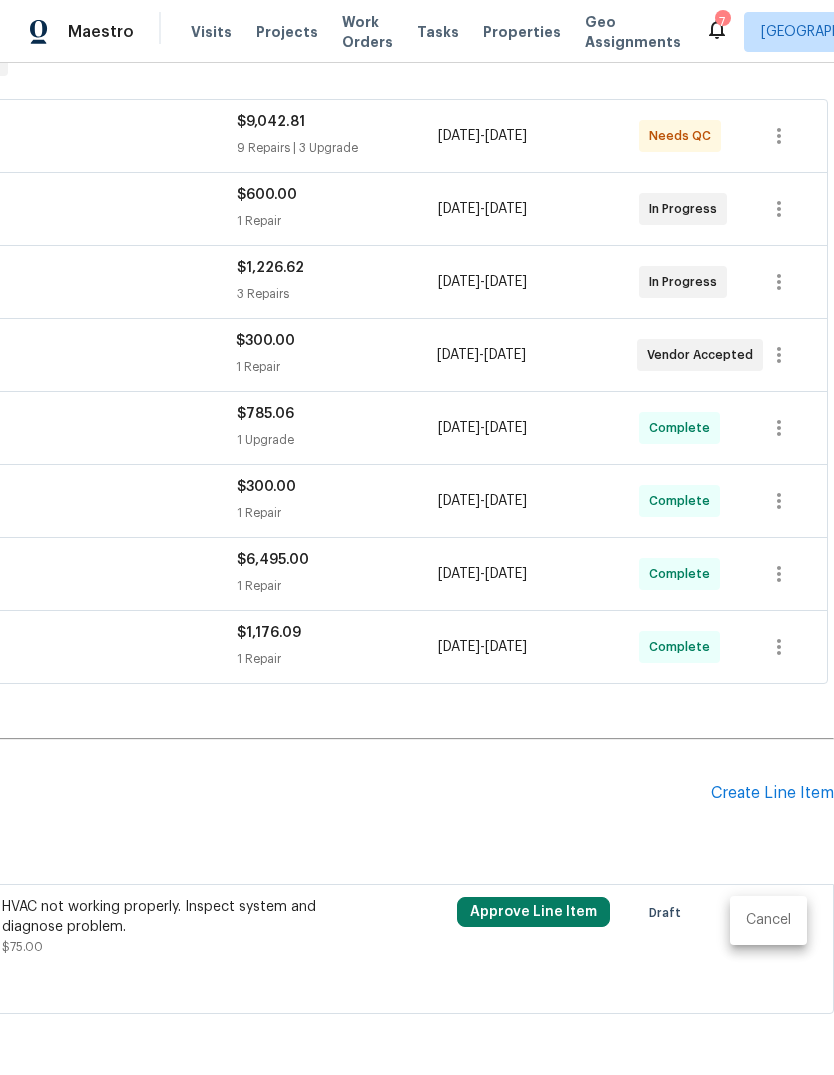 click on "Cancel" at bounding box center [768, 920] 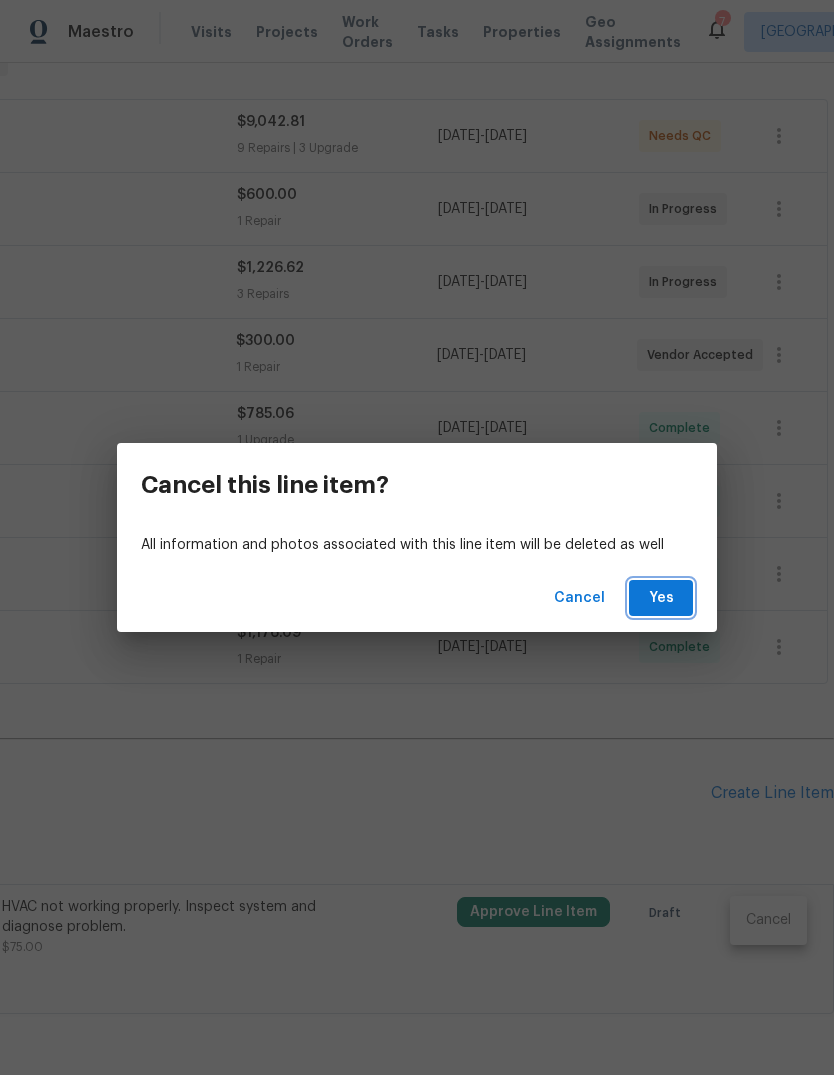 click on "Yes" at bounding box center (661, 598) 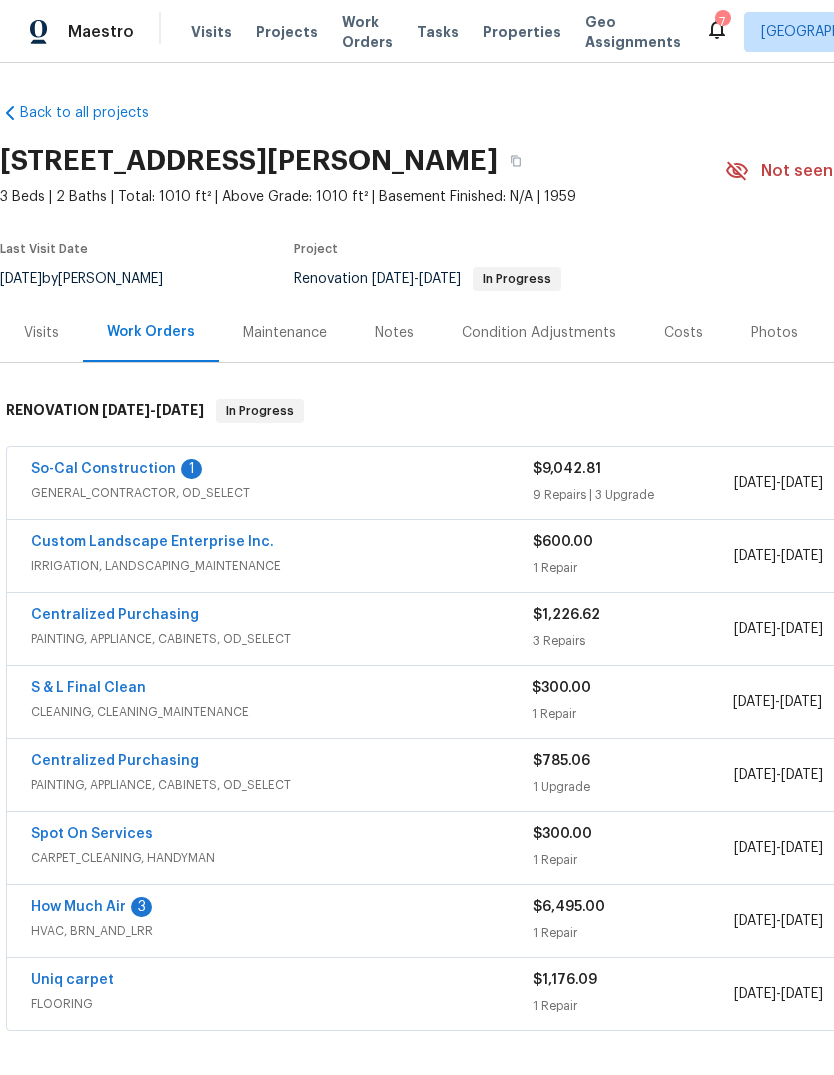 scroll, scrollTop: 0, scrollLeft: 0, axis: both 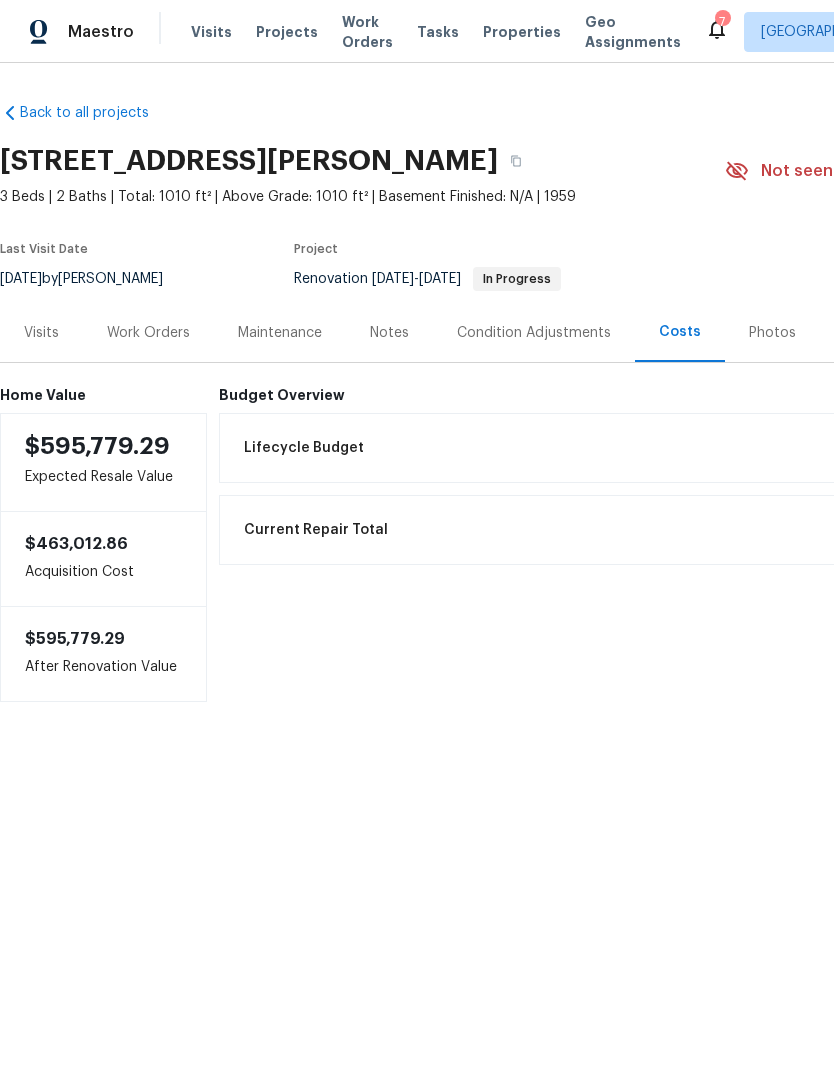 click on "Visits" at bounding box center (211, 32) 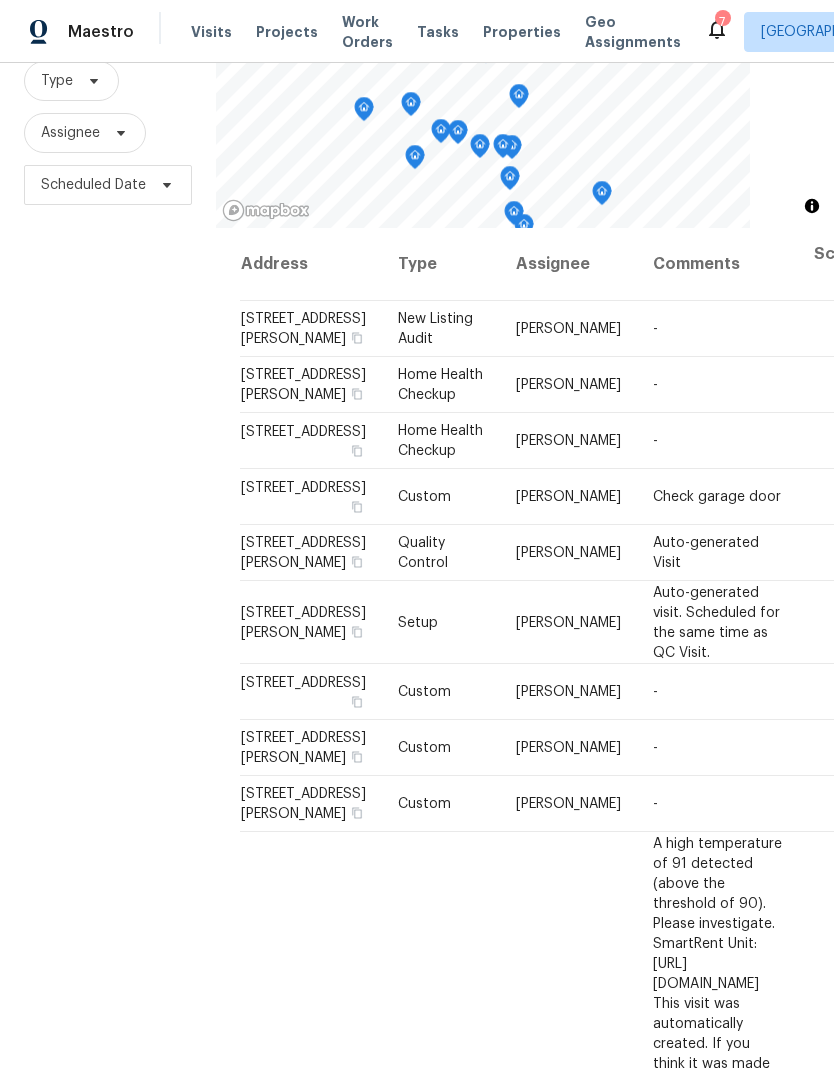 scroll, scrollTop: 193, scrollLeft: 0, axis: vertical 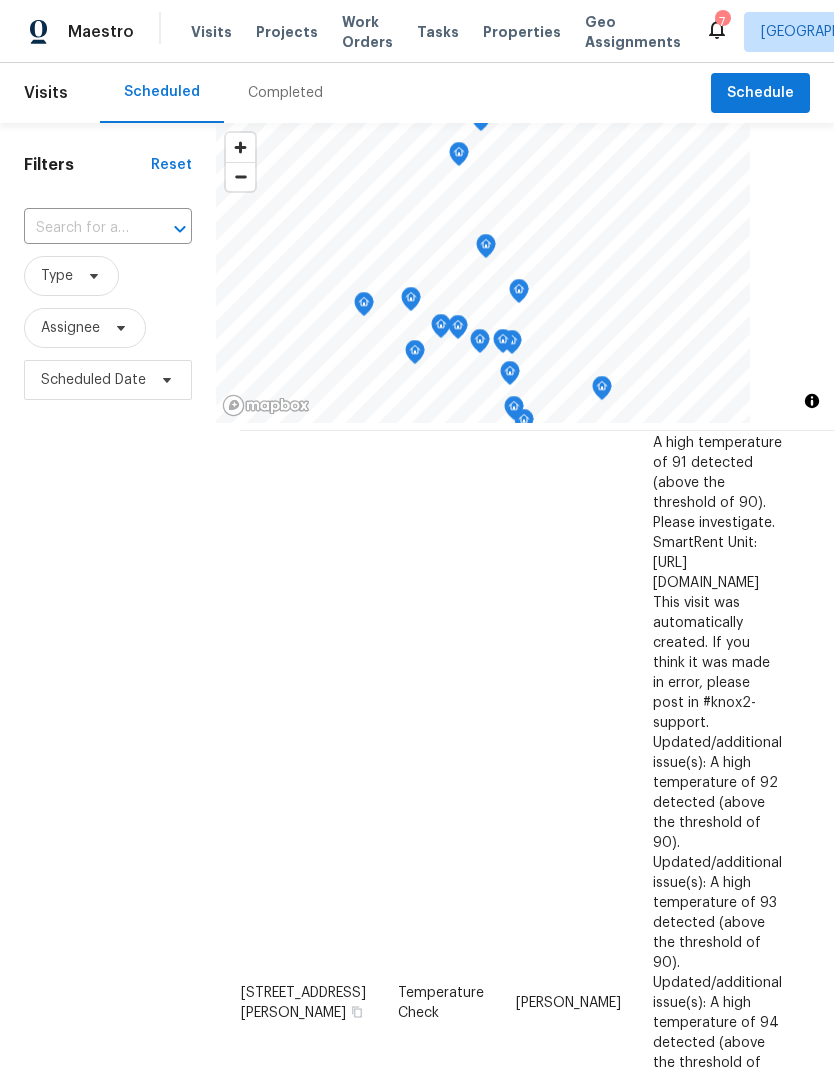 click on "Properties" at bounding box center (522, 32) 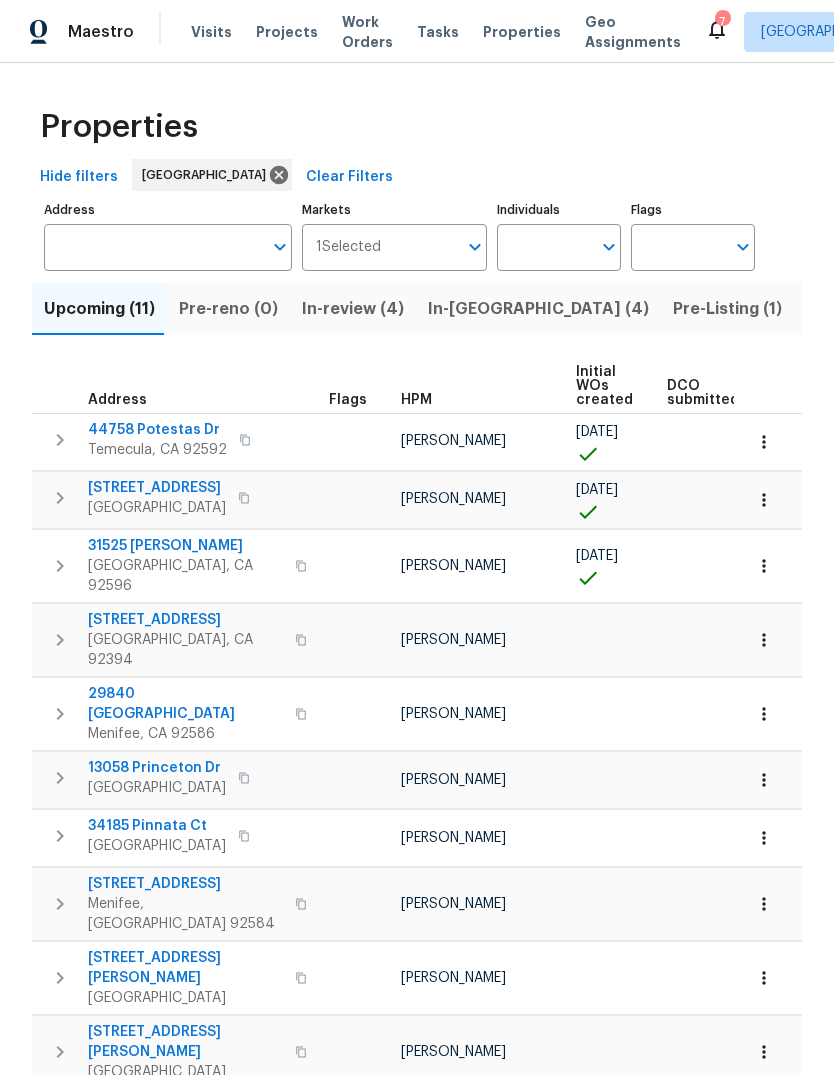 click on "Visits" at bounding box center (211, 32) 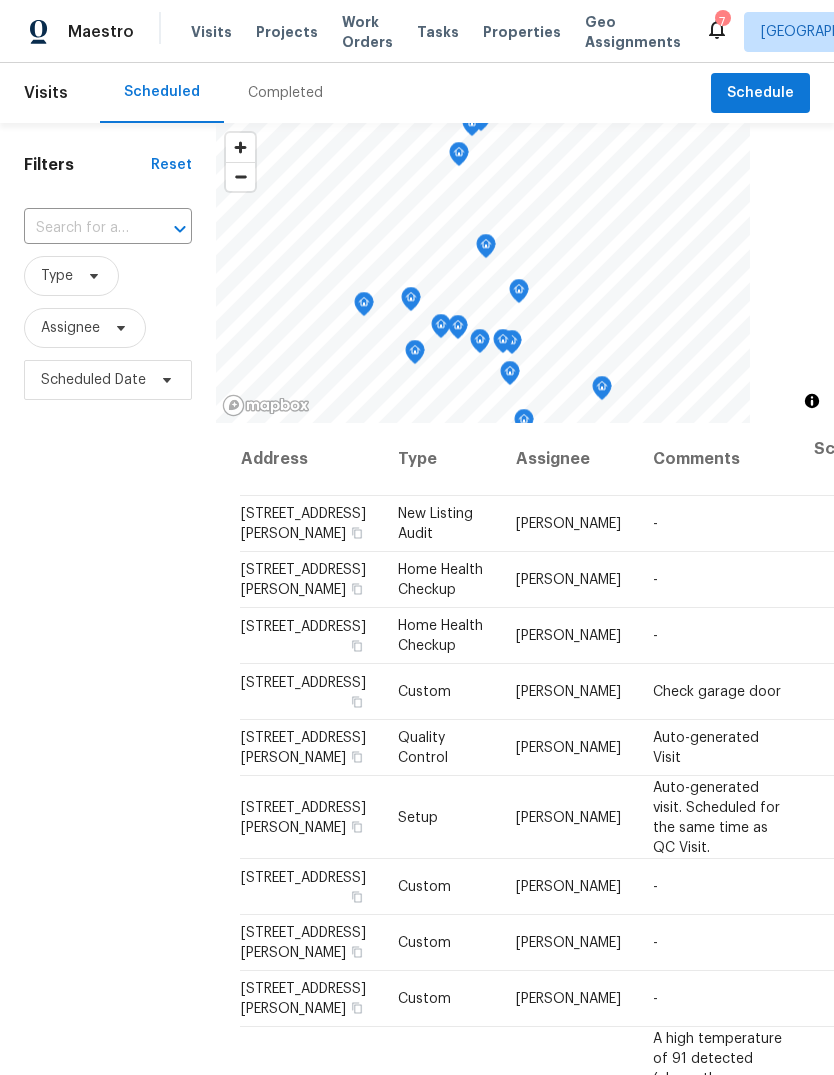 click on "Properties" at bounding box center (522, 32) 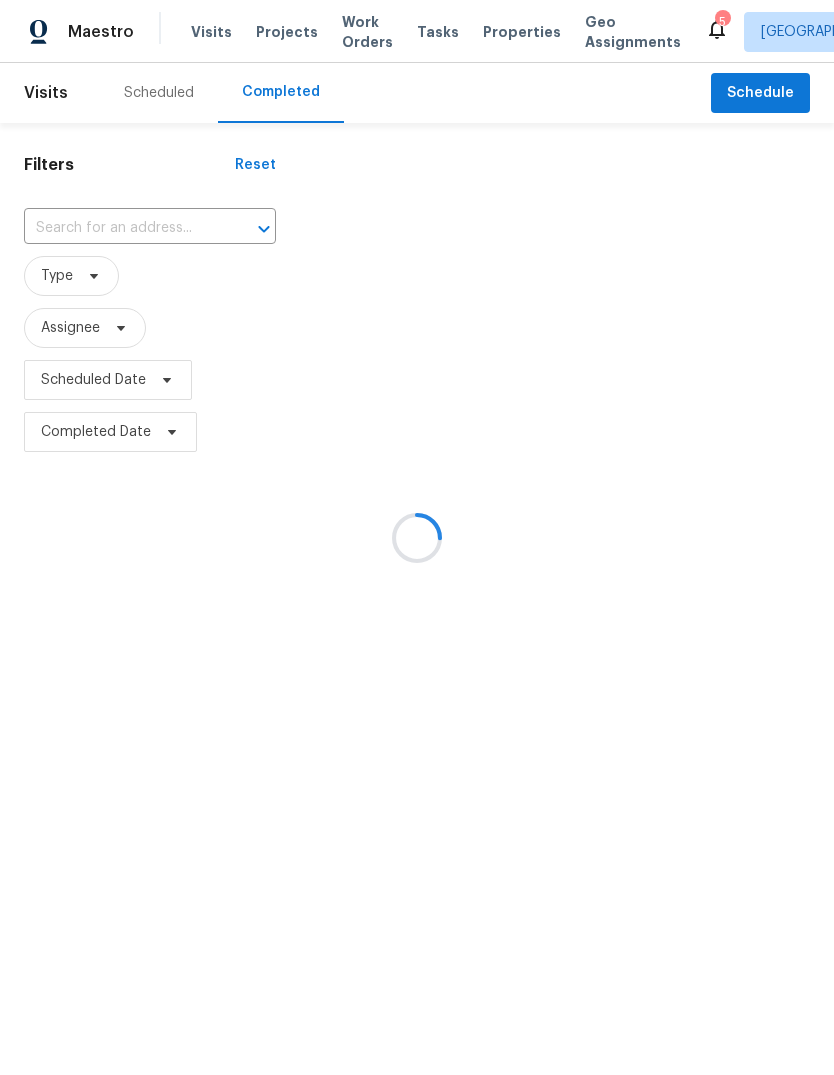 scroll, scrollTop: 0, scrollLeft: 0, axis: both 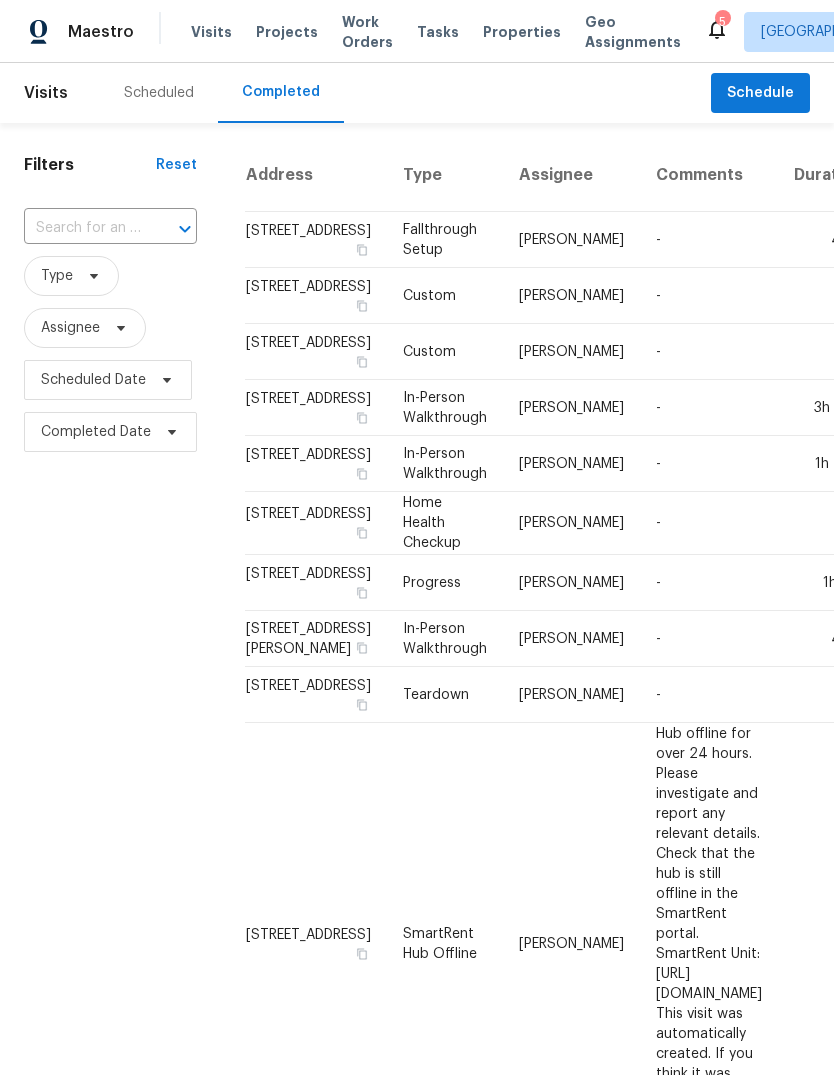 click on "Scheduled" at bounding box center [159, 93] 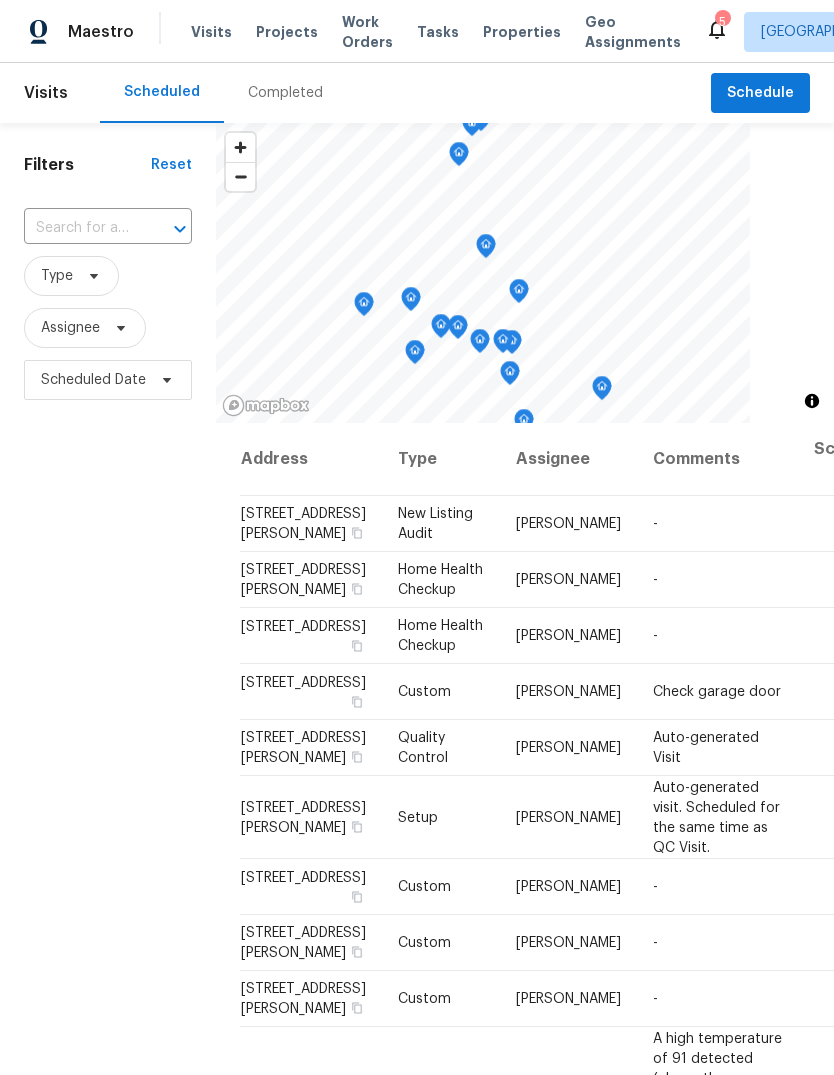 click on "Work Orders" at bounding box center (367, 32) 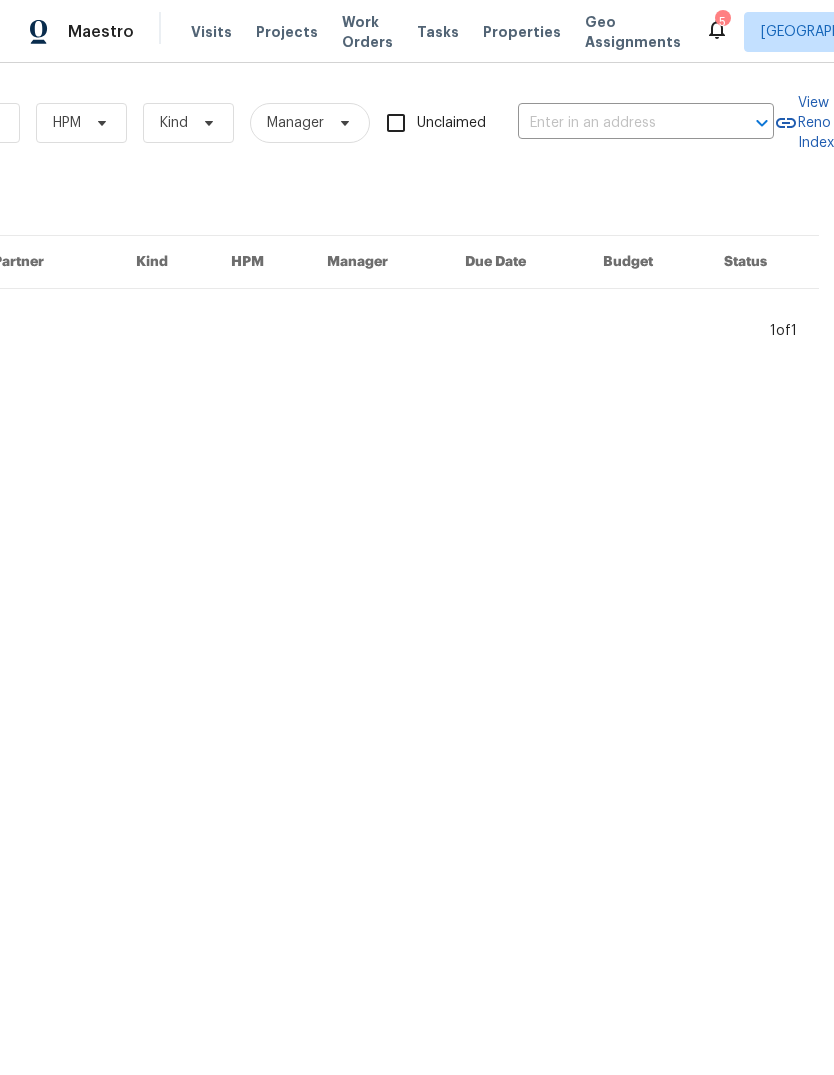 scroll, scrollTop: 0, scrollLeft: 329, axis: horizontal 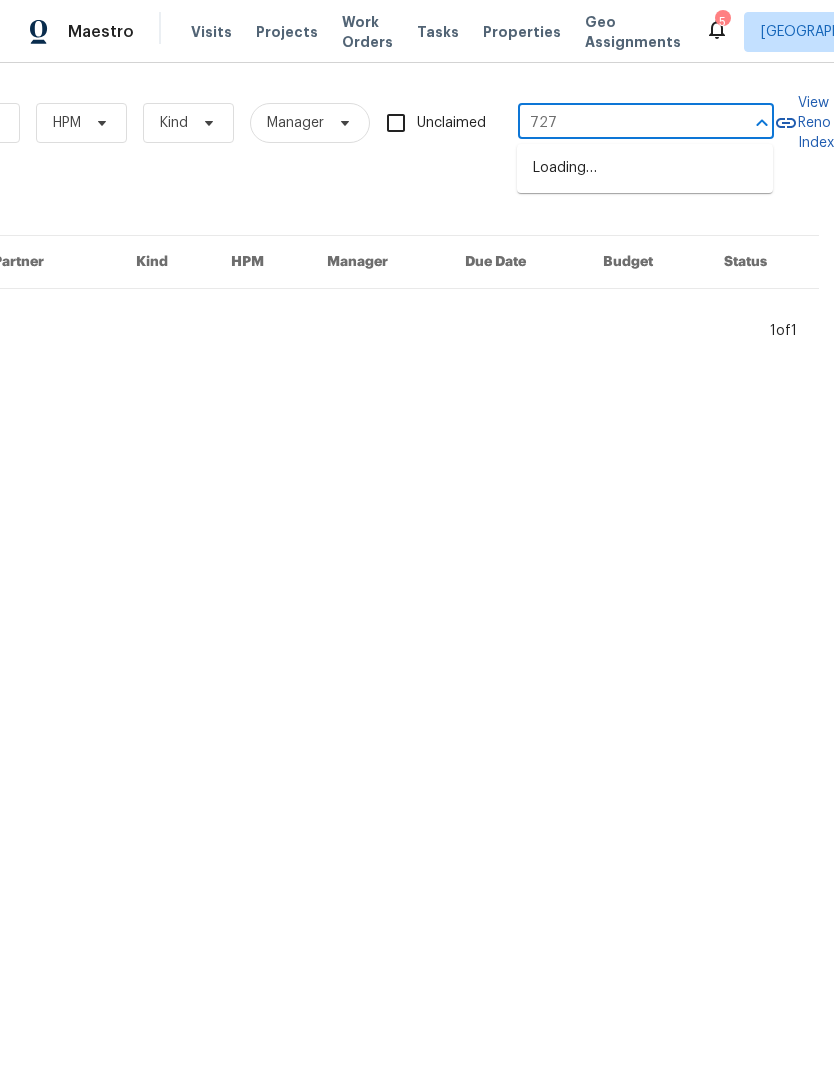 type on "7274" 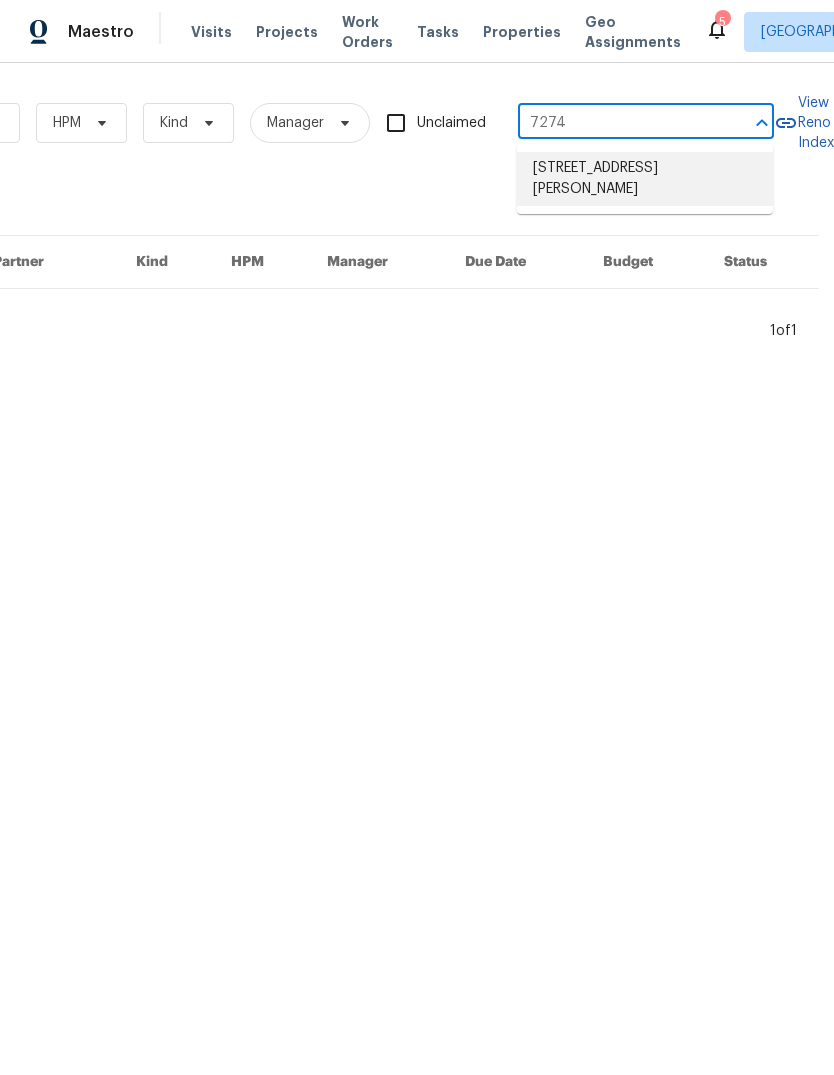 click on "[STREET_ADDRESS][PERSON_NAME]" at bounding box center [645, 179] 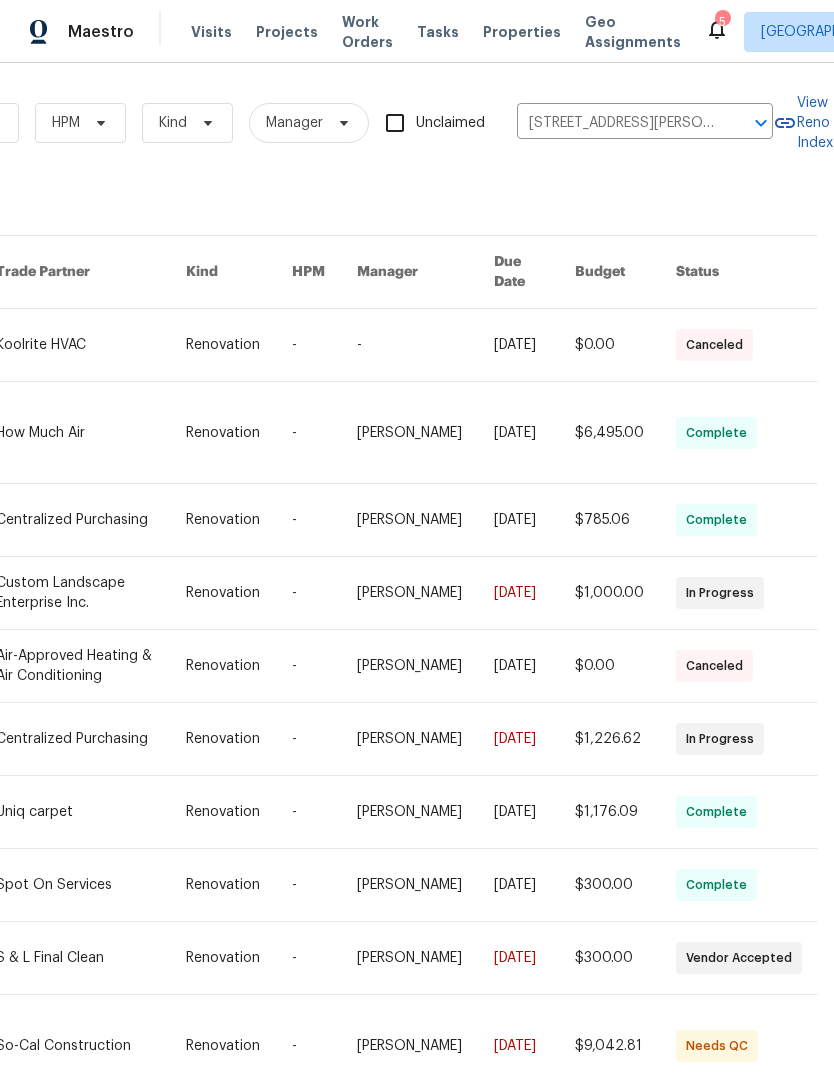 scroll, scrollTop: 70, scrollLeft: 0, axis: vertical 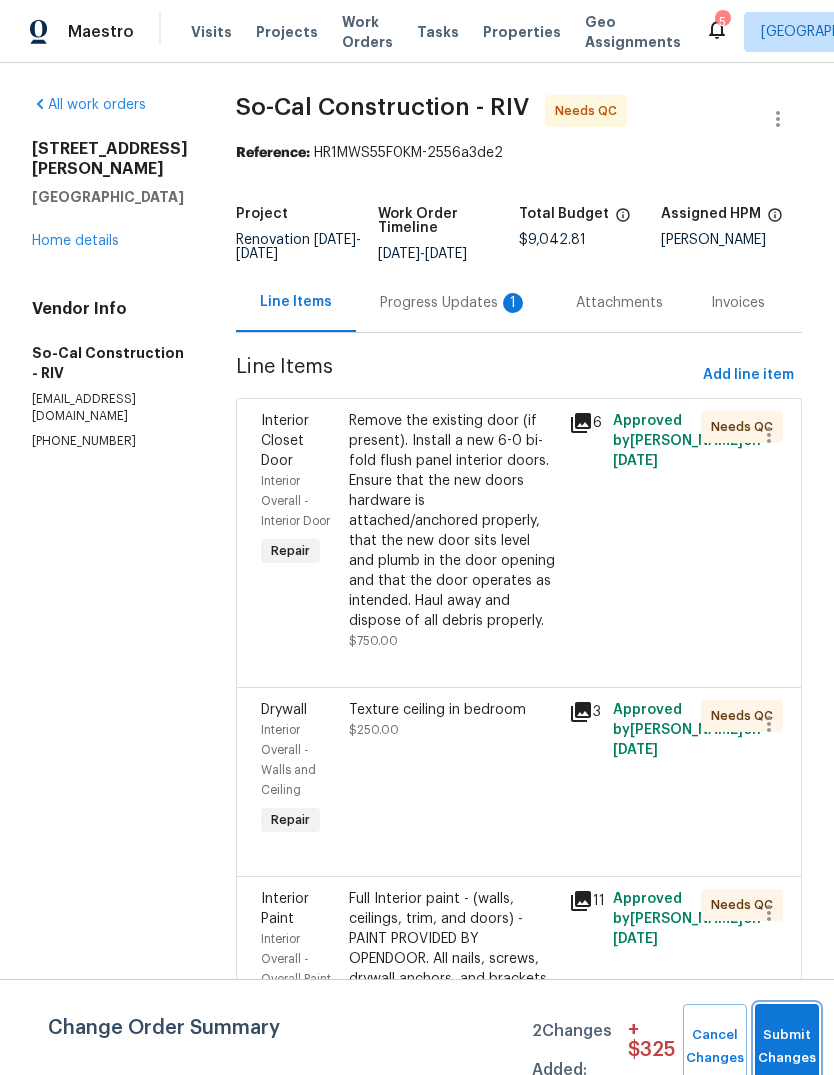 click on "Submit Changes" at bounding box center (787, 1047) 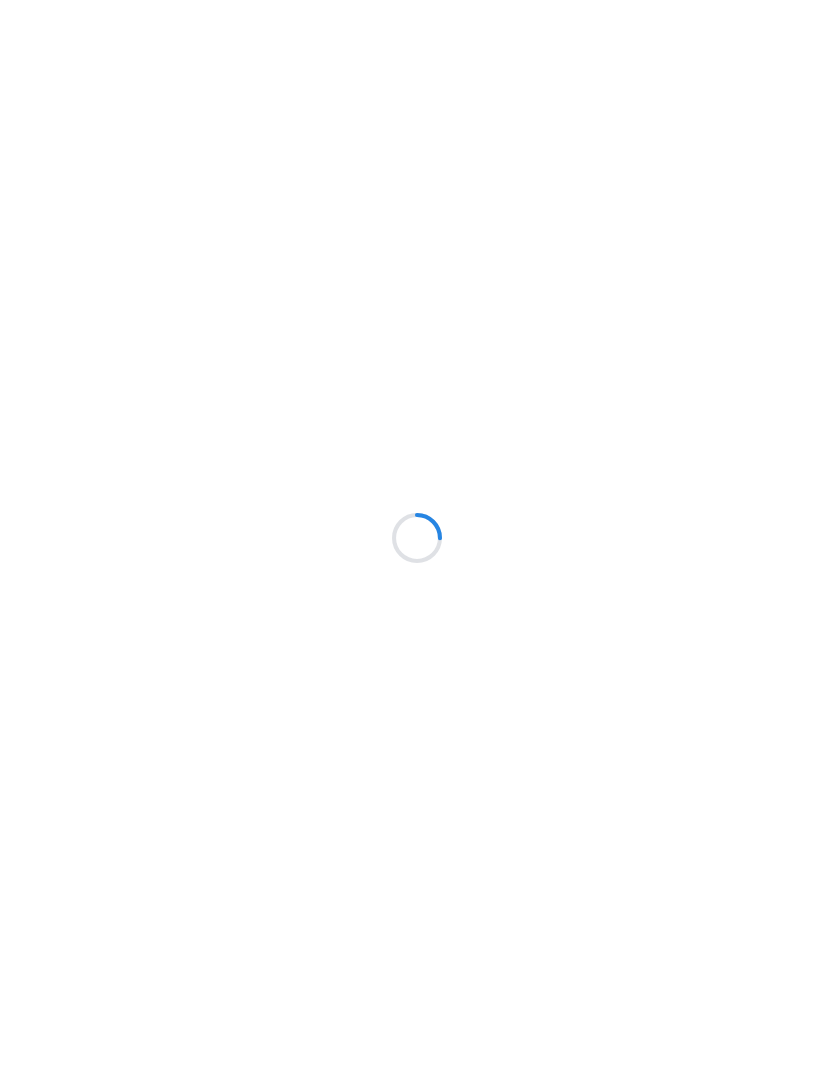 scroll, scrollTop: 0, scrollLeft: 0, axis: both 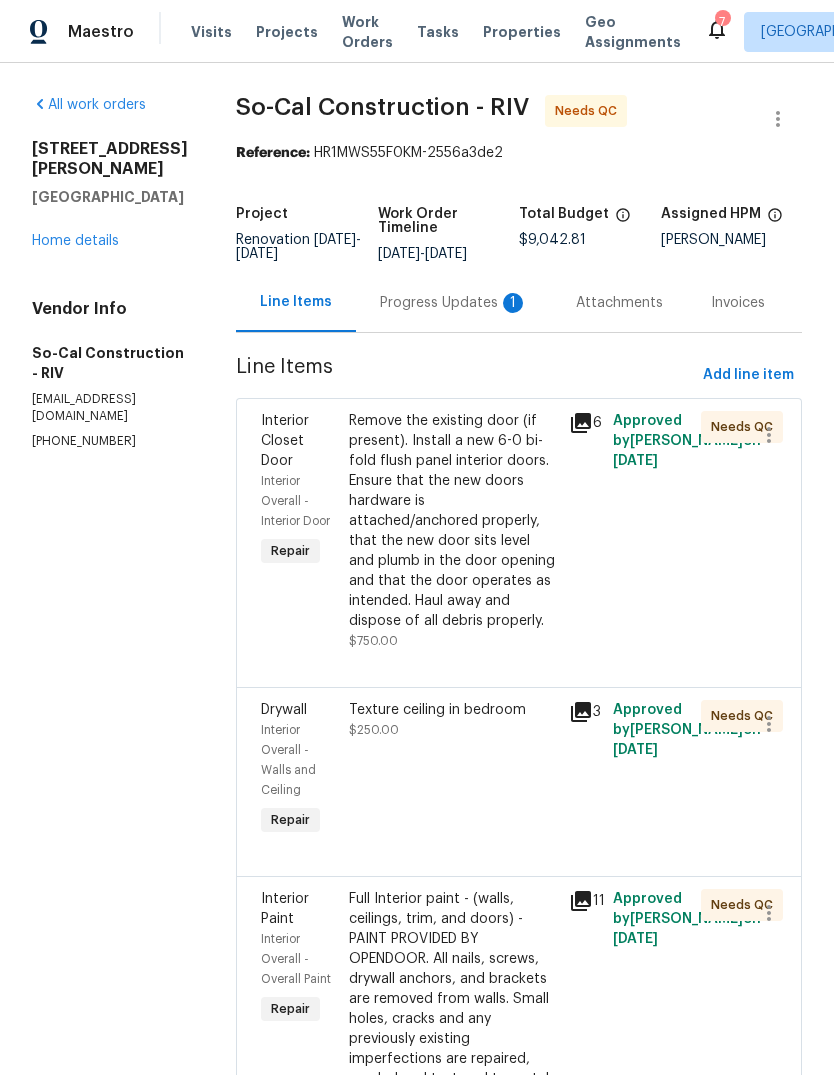 click on "Work Orders" at bounding box center [367, 32] 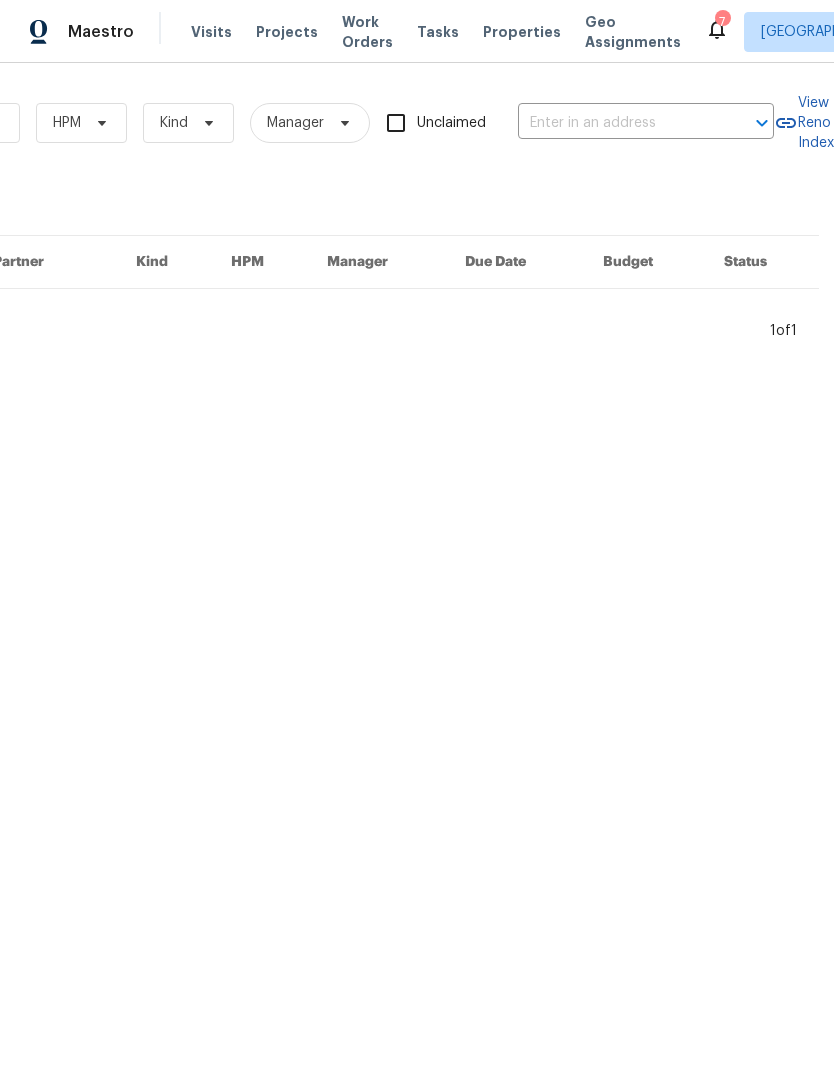 scroll, scrollTop: 0, scrollLeft: 329, axis: horizontal 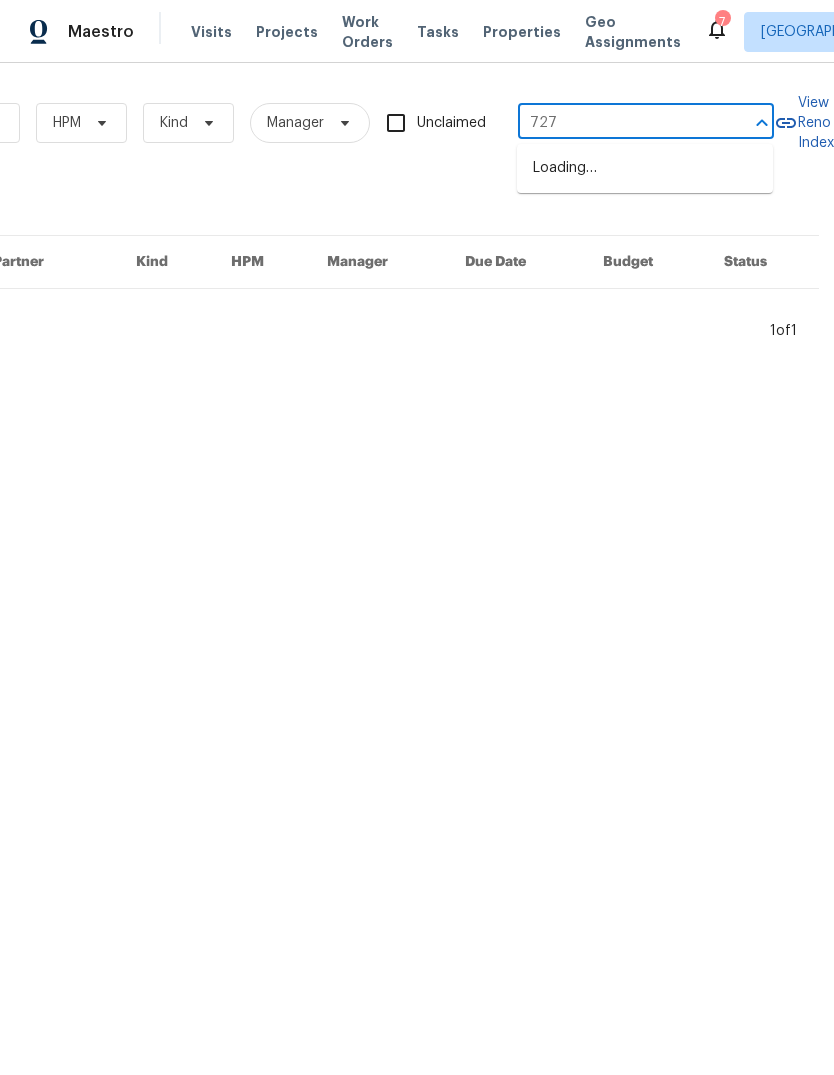 type on "7274" 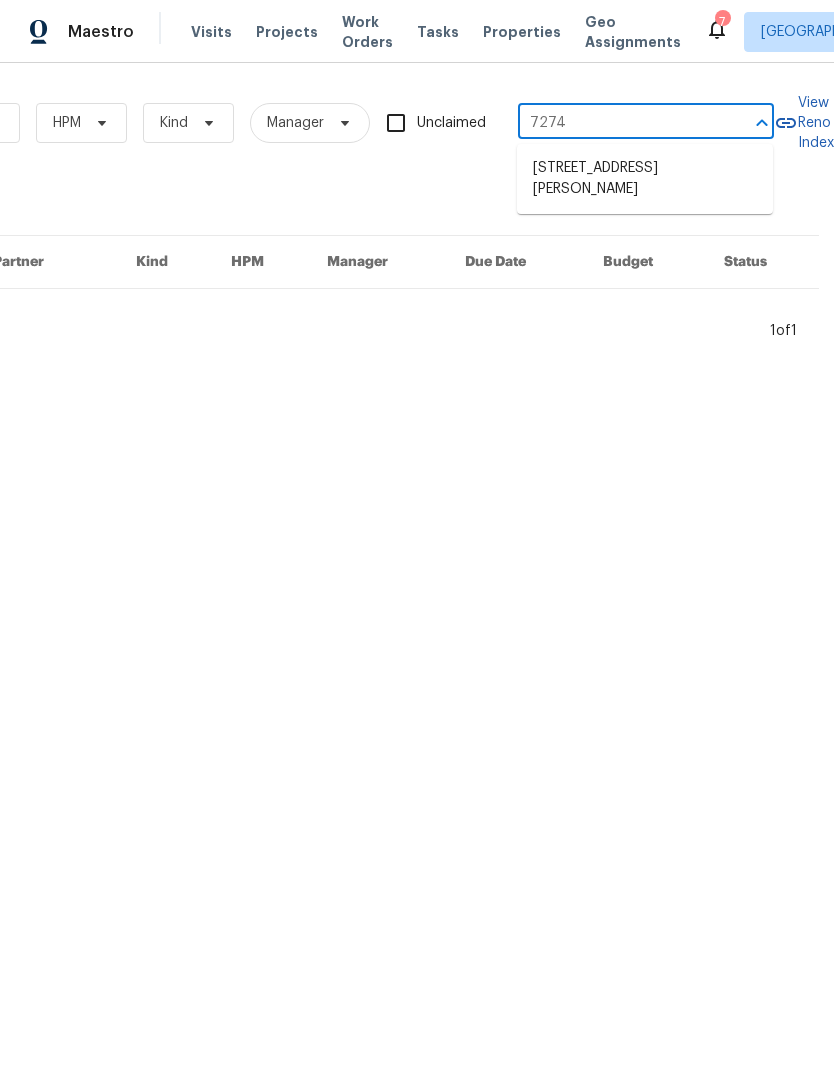 click on "[STREET_ADDRESS][PERSON_NAME]" at bounding box center [645, 179] 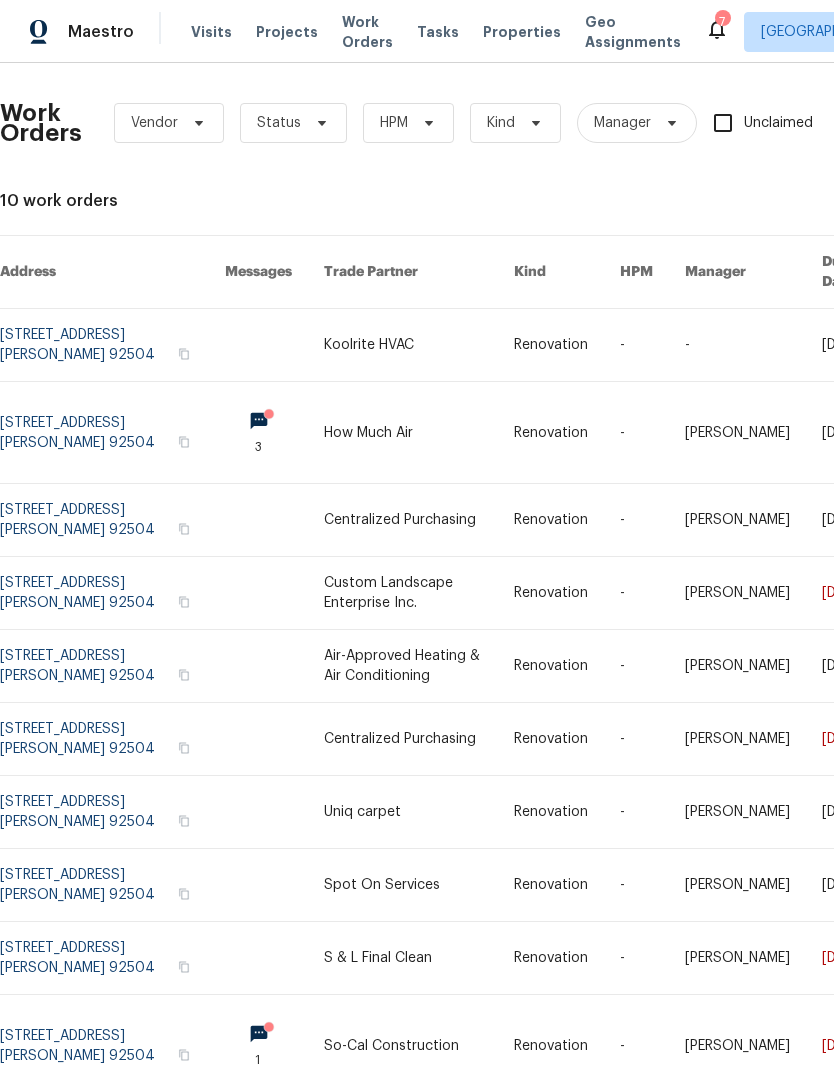 scroll, scrollTop: 0, scrollLeft: 0, axis: both 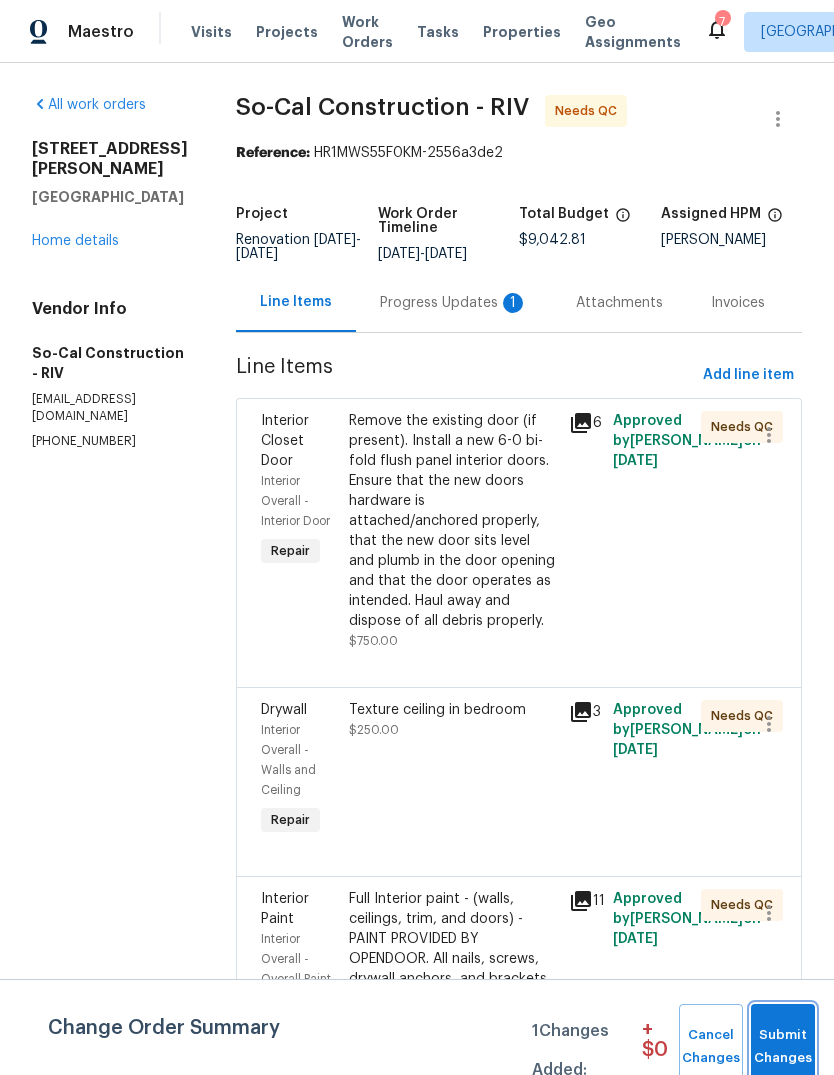 click on "Submit Changes" at bounding box center (783, 1047) 